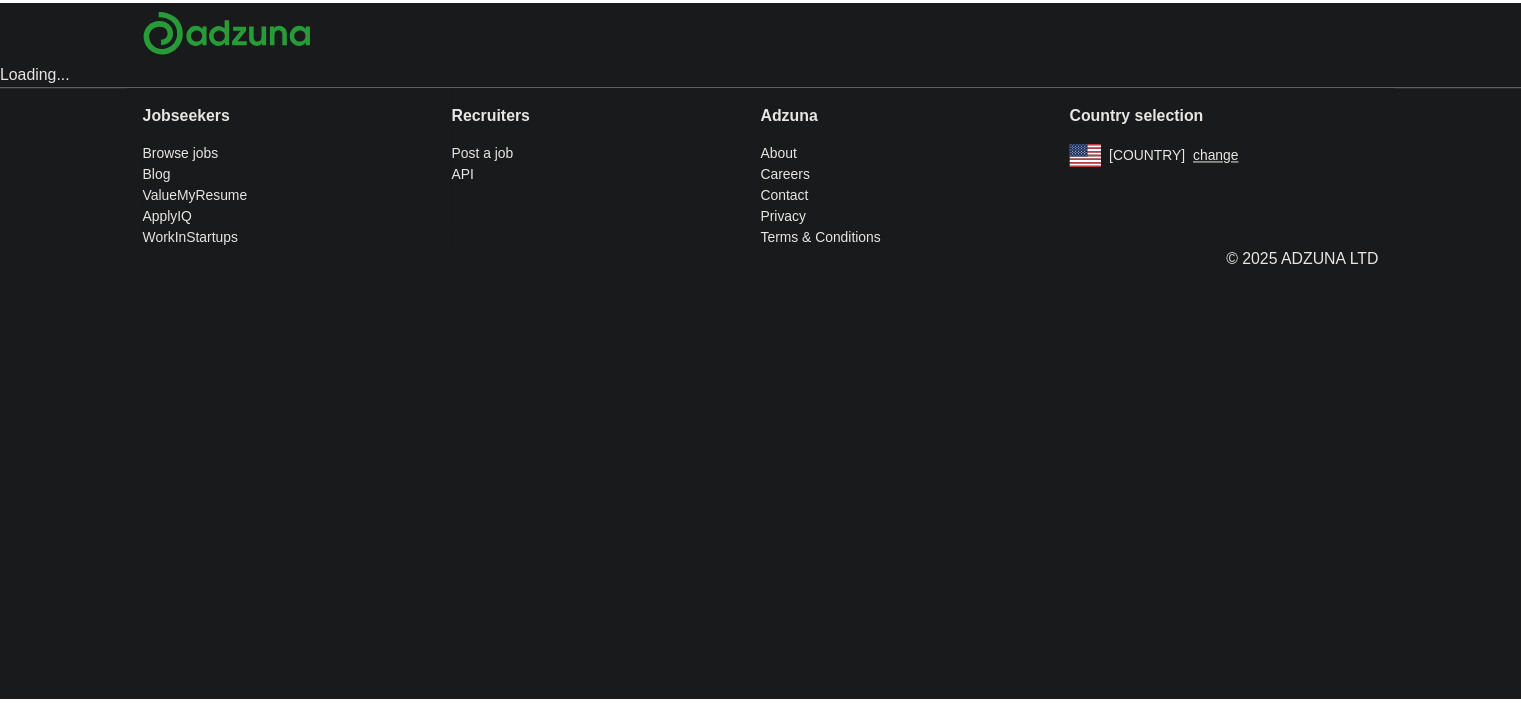 scroll, scrollTop: 0, scrollLeft: 0, axis: both 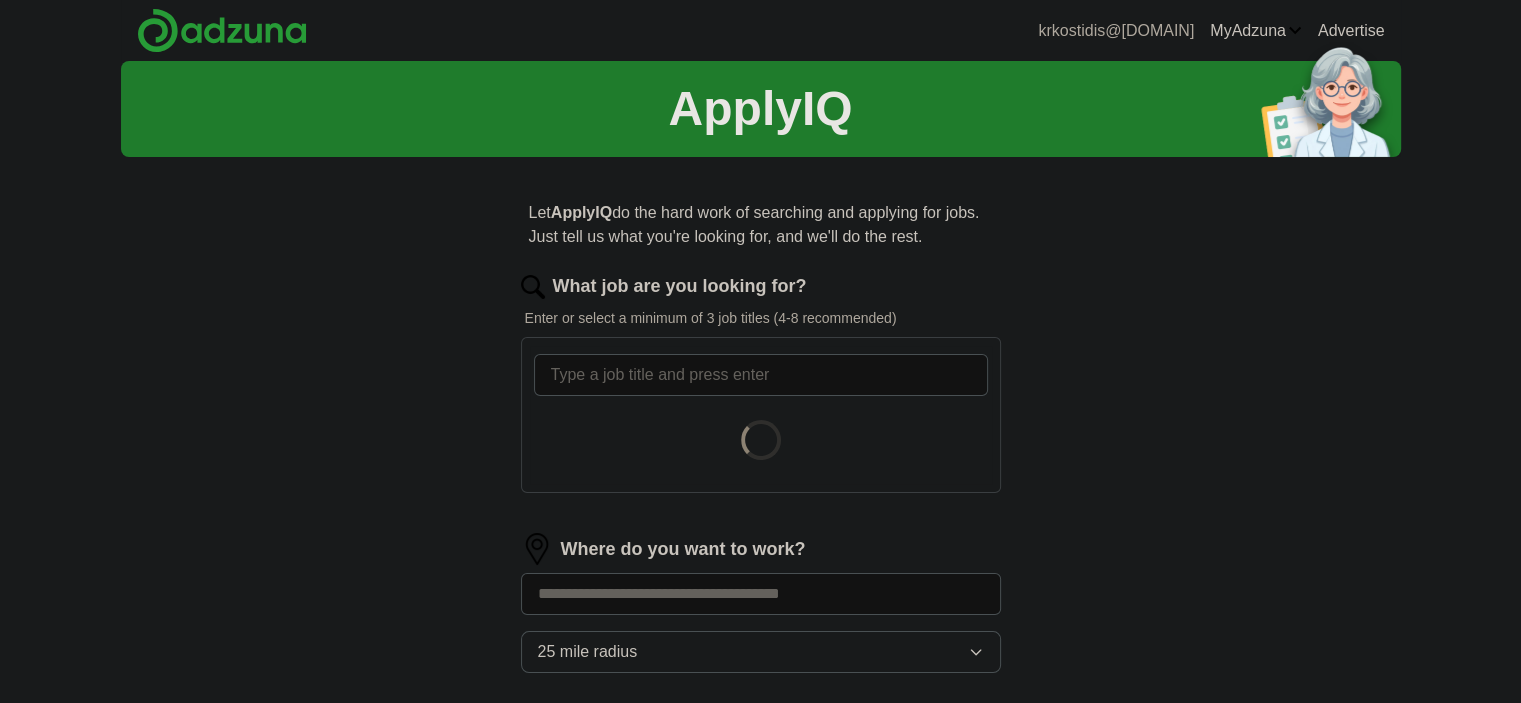 click on "What job are you looking for?" at bounding box center [761, 375] 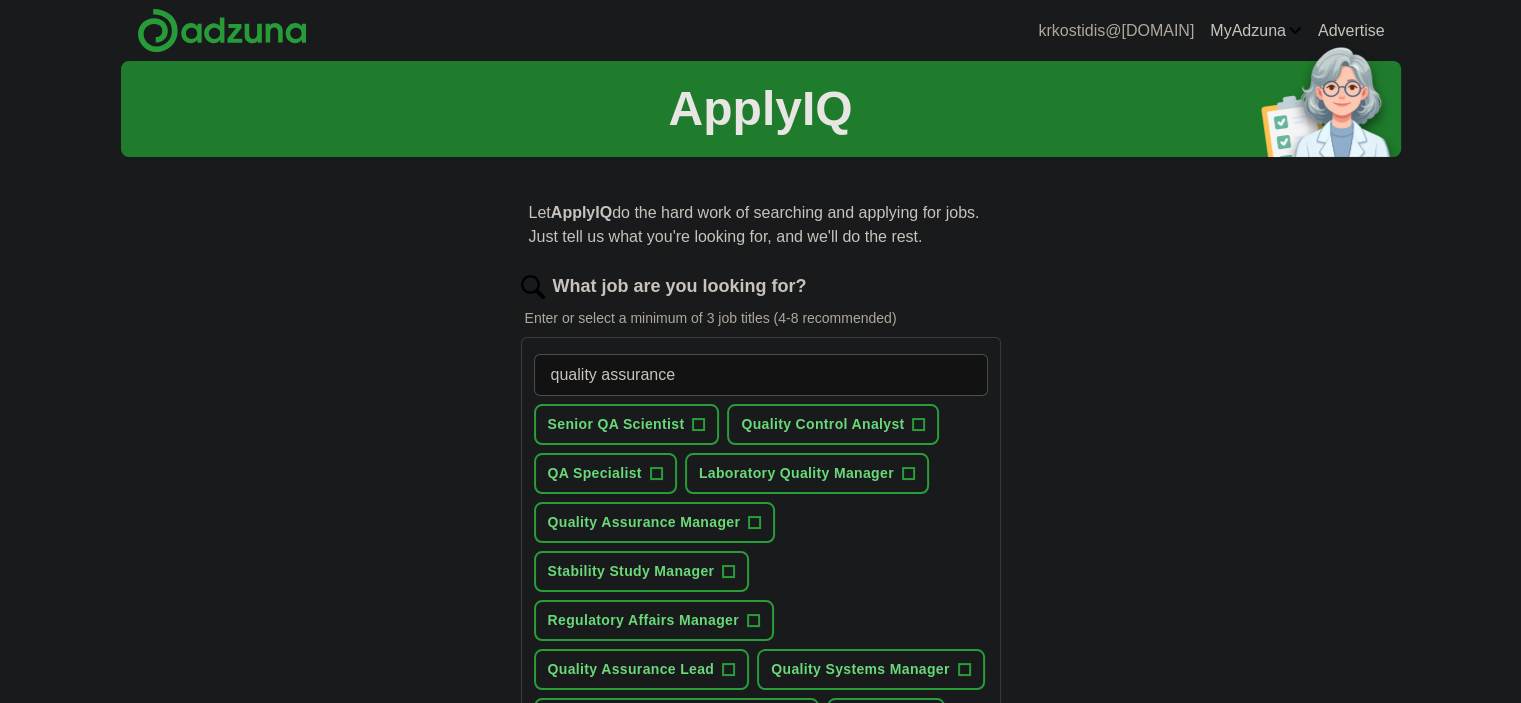 type on "quality assurance" 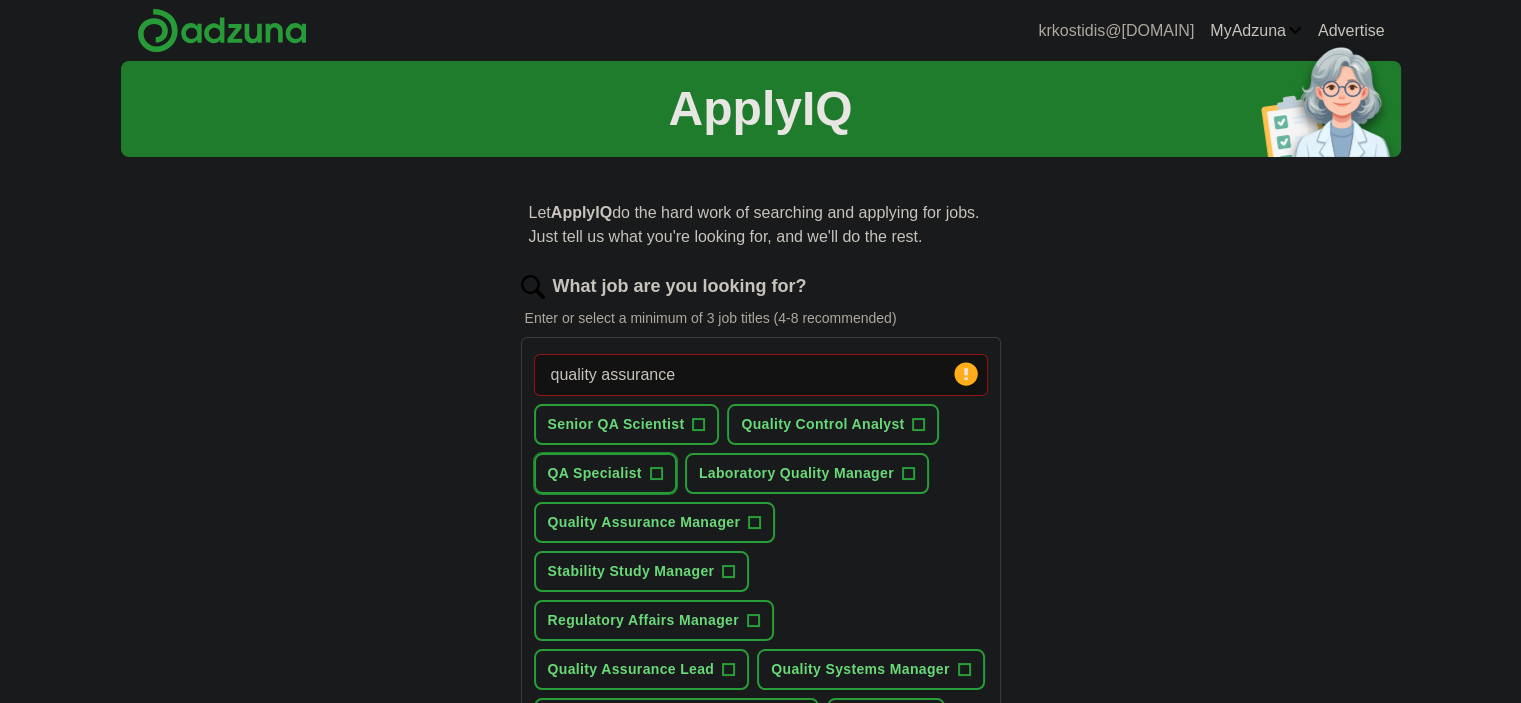 click on "+" at bounding box center (656, 474) 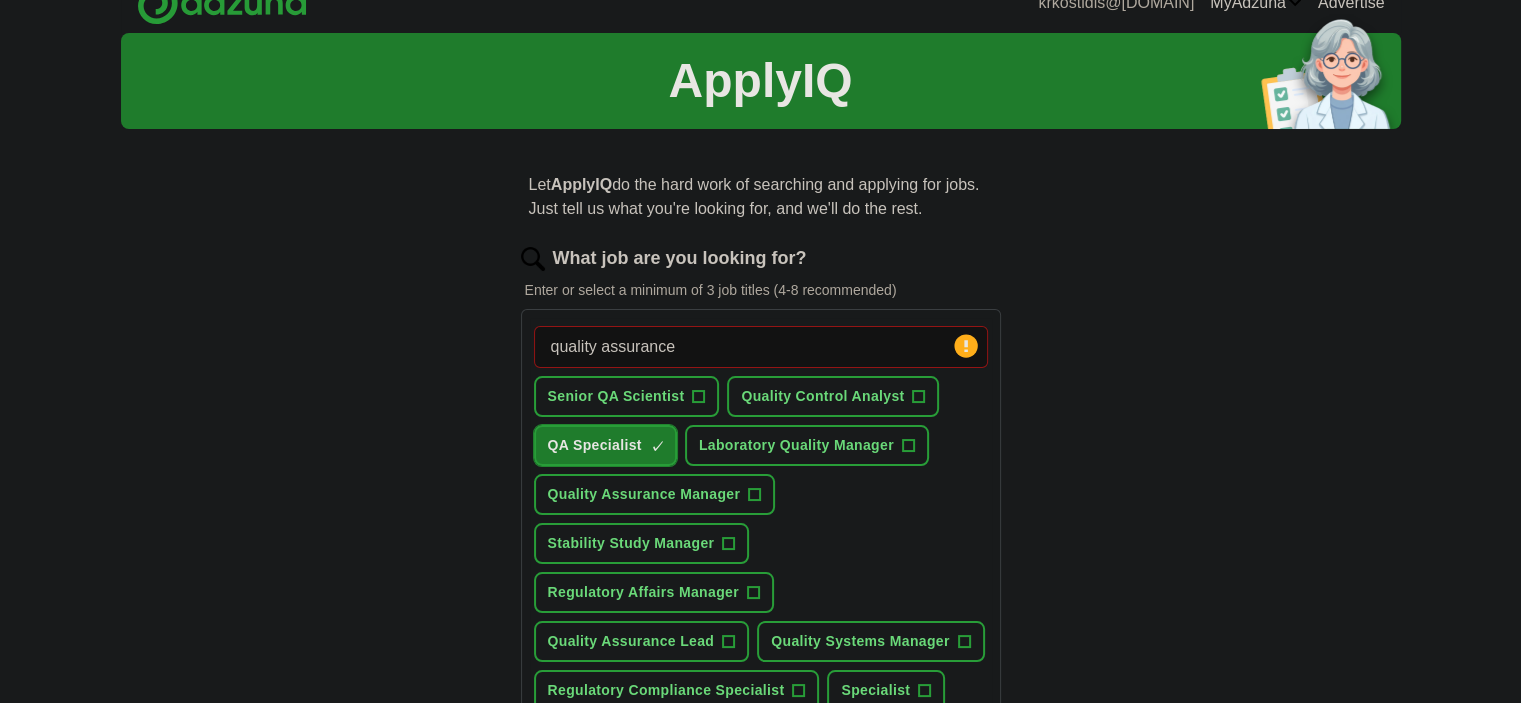scroll, scrollTop: 34, scrollLeft: 0, axis: vertical 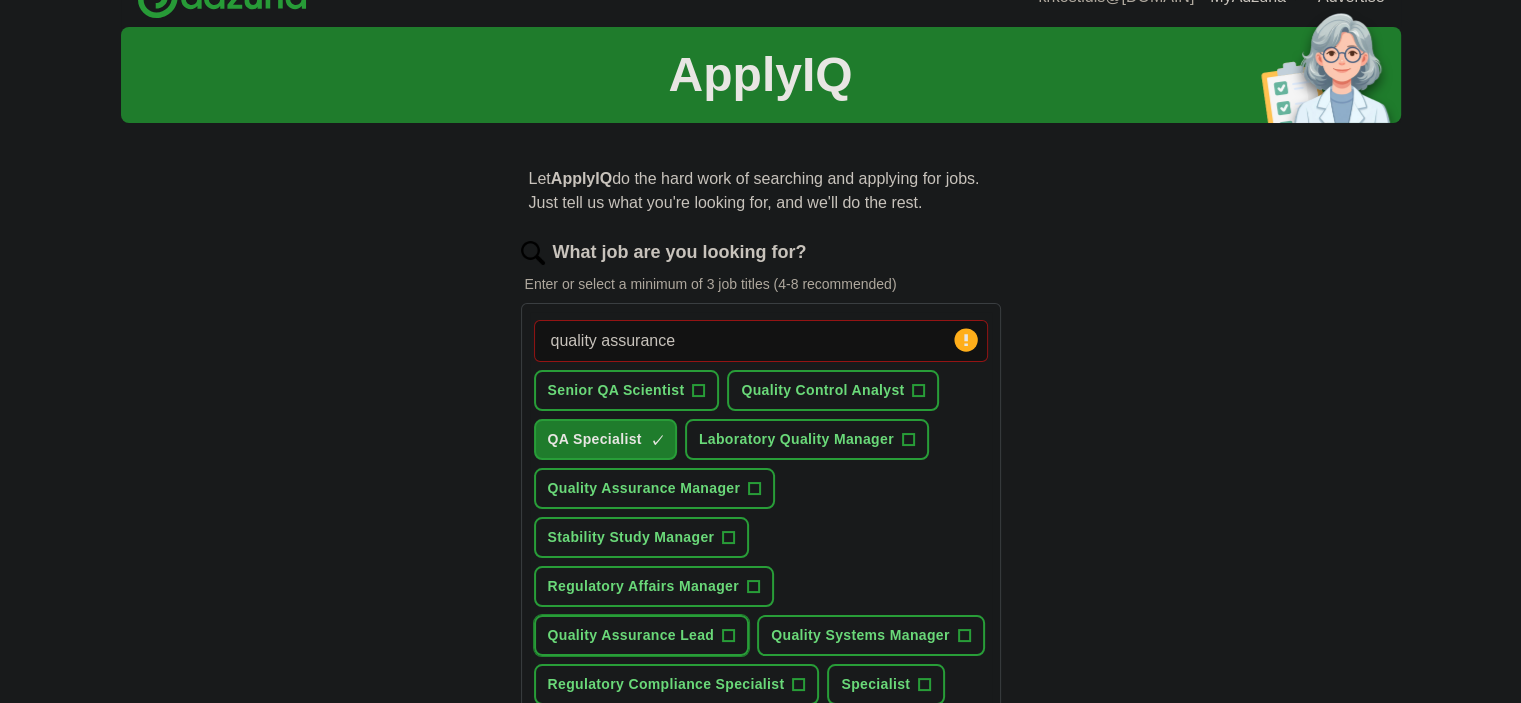 click on "Quality Assurance Lead +" at bounding box center (642, 635) 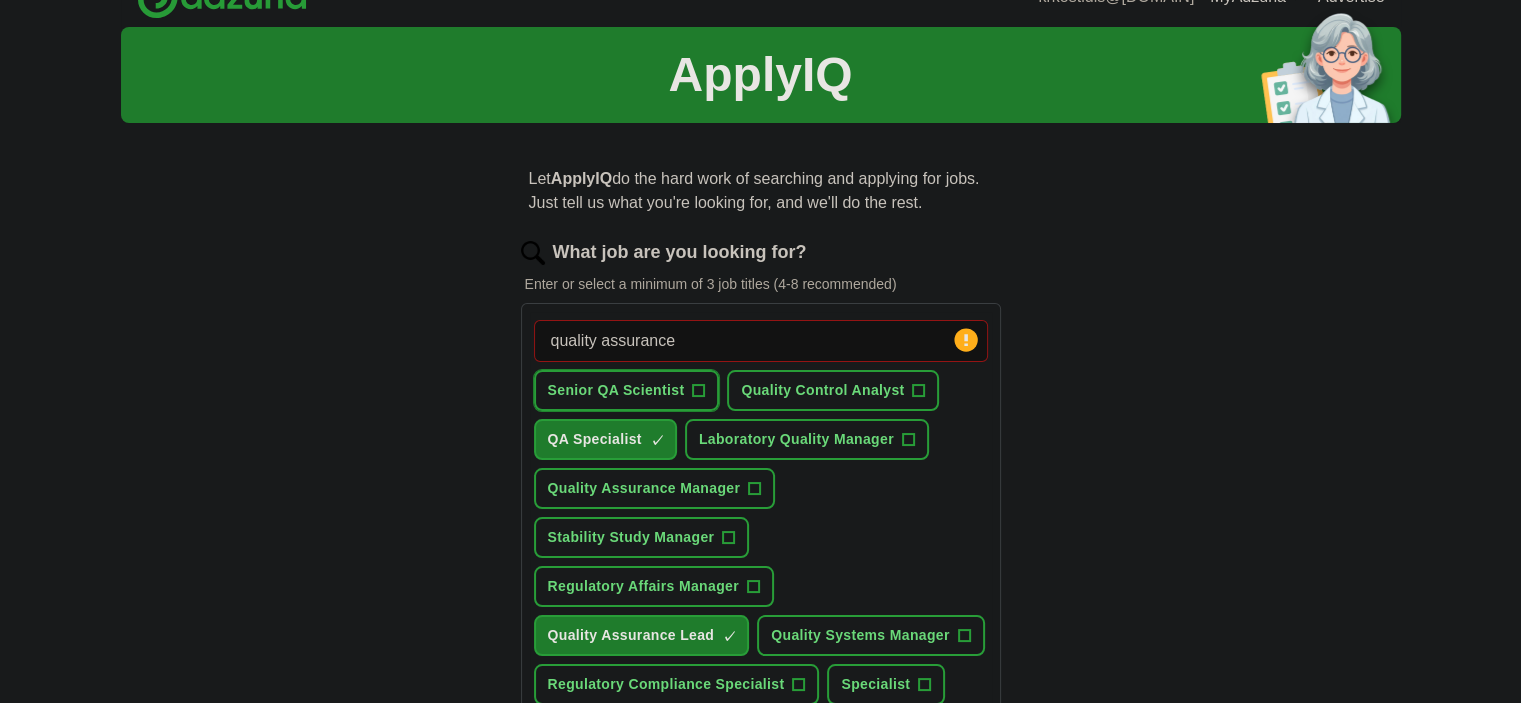 click on "Senior QA Scientist +" at bounding box center (627, 390) 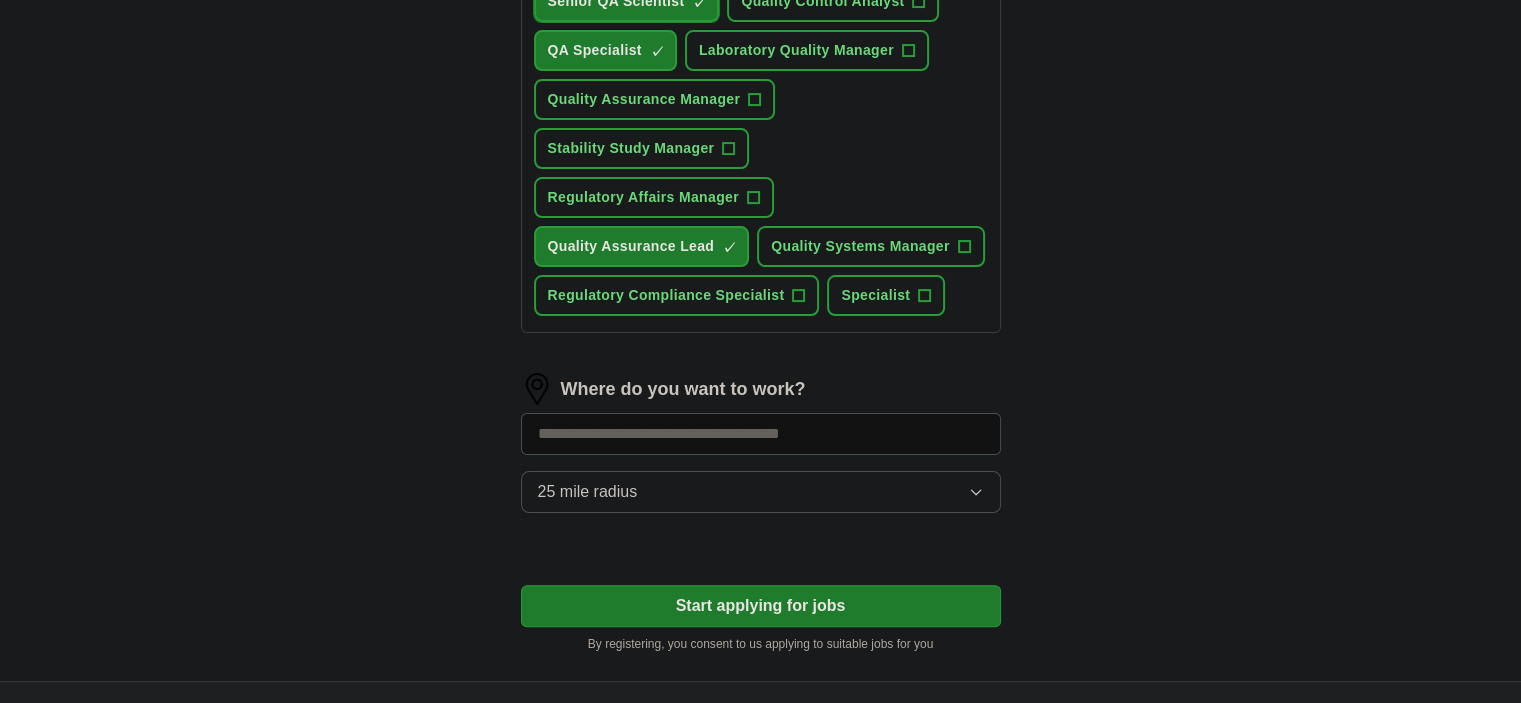 scroll, scrollTop: 424, scrollLeft: 0, axis: vertical 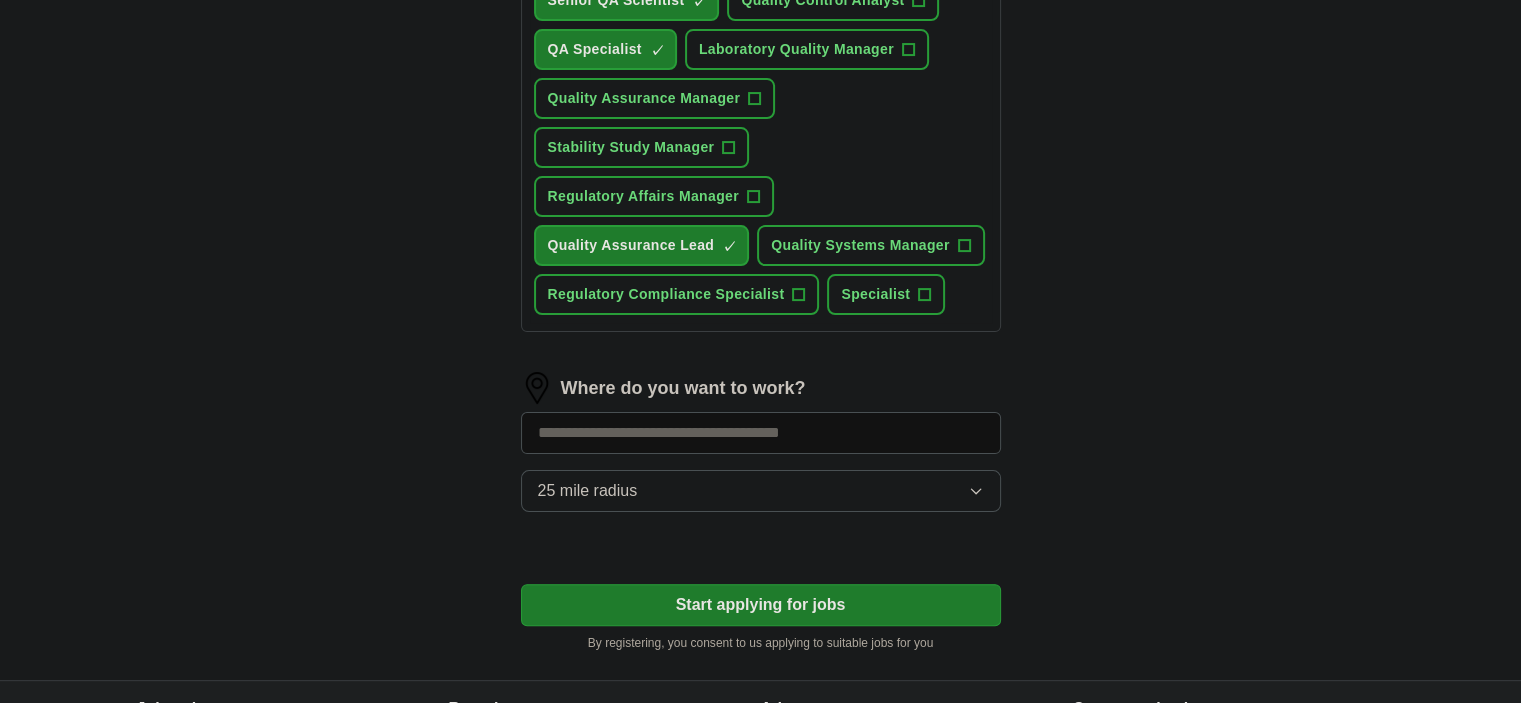 click at bounding box center (761, 433) 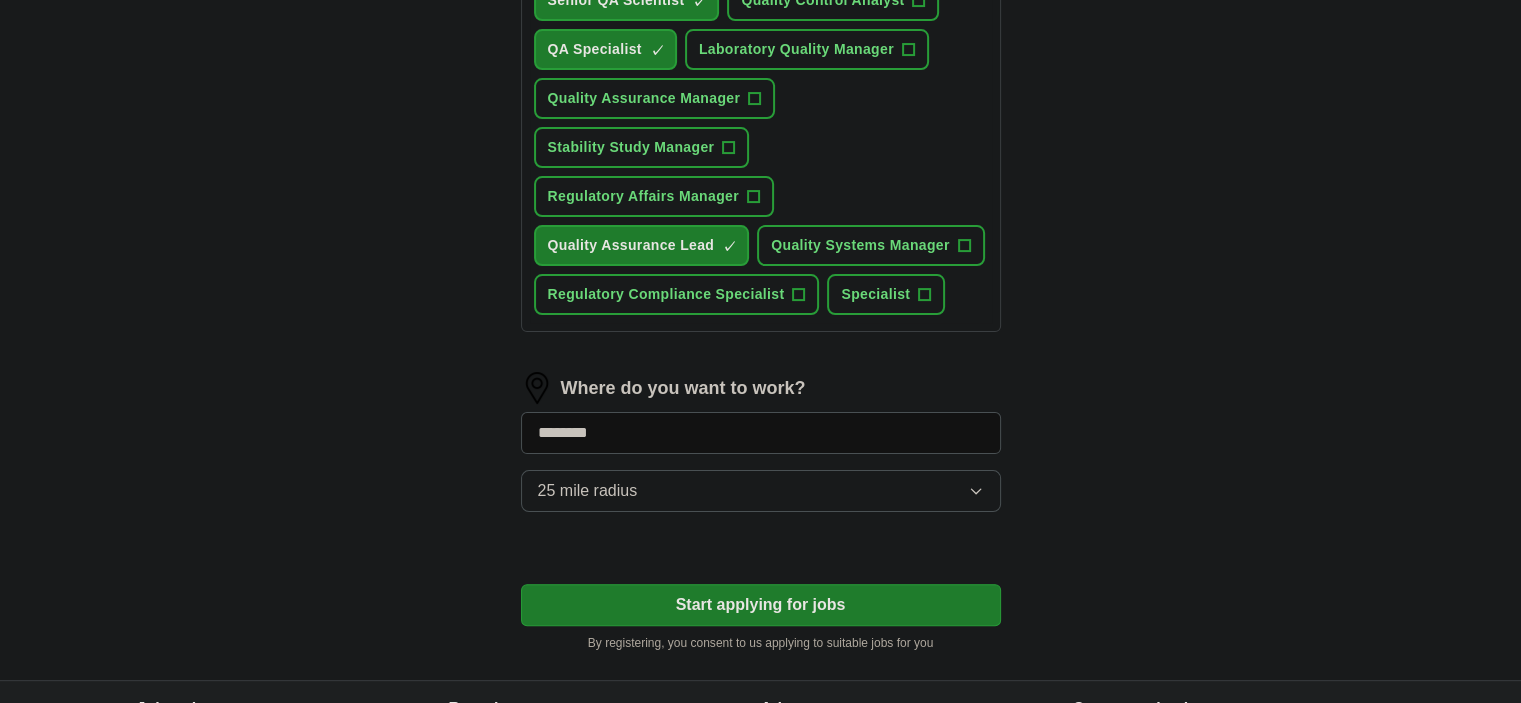 type on "*********" 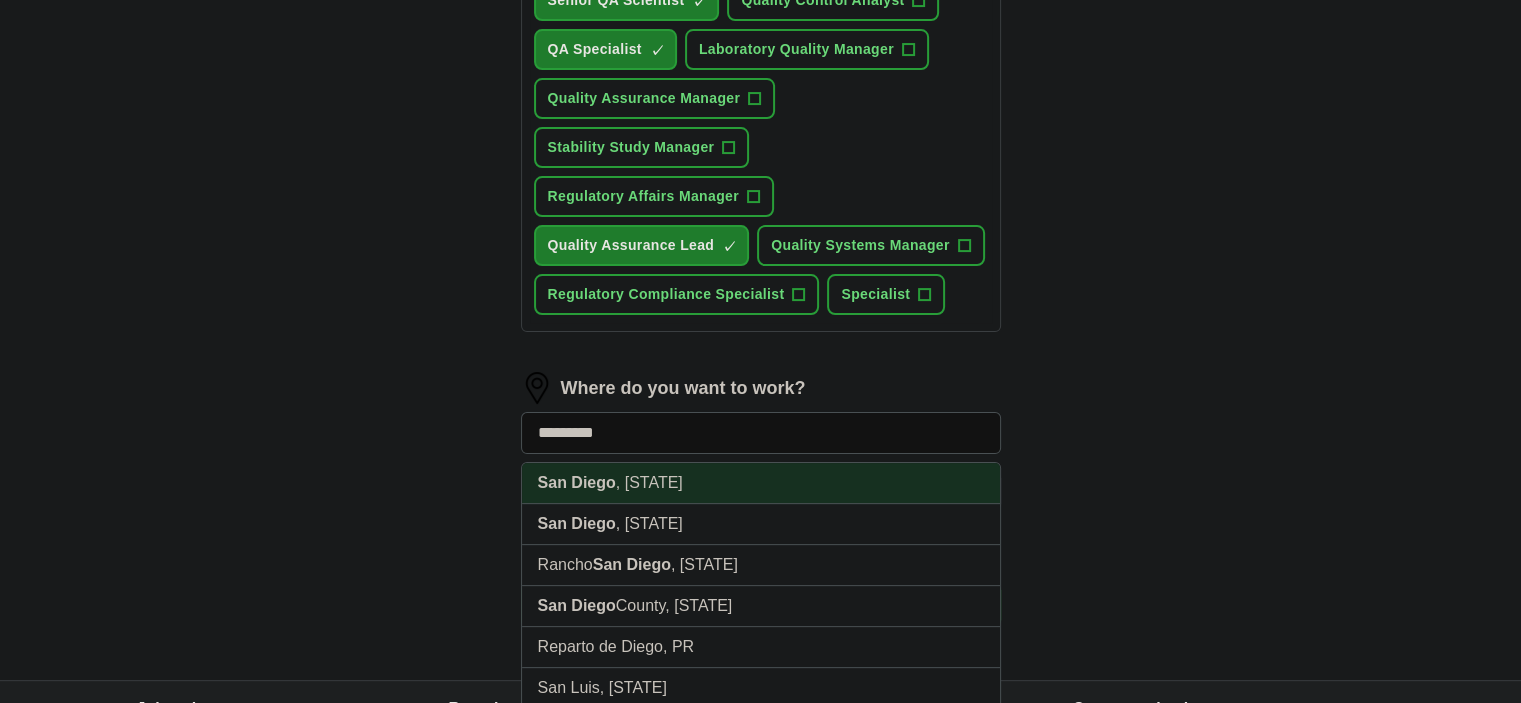 click on "San Diego , [STATE]" at bounding box center [761, 483] 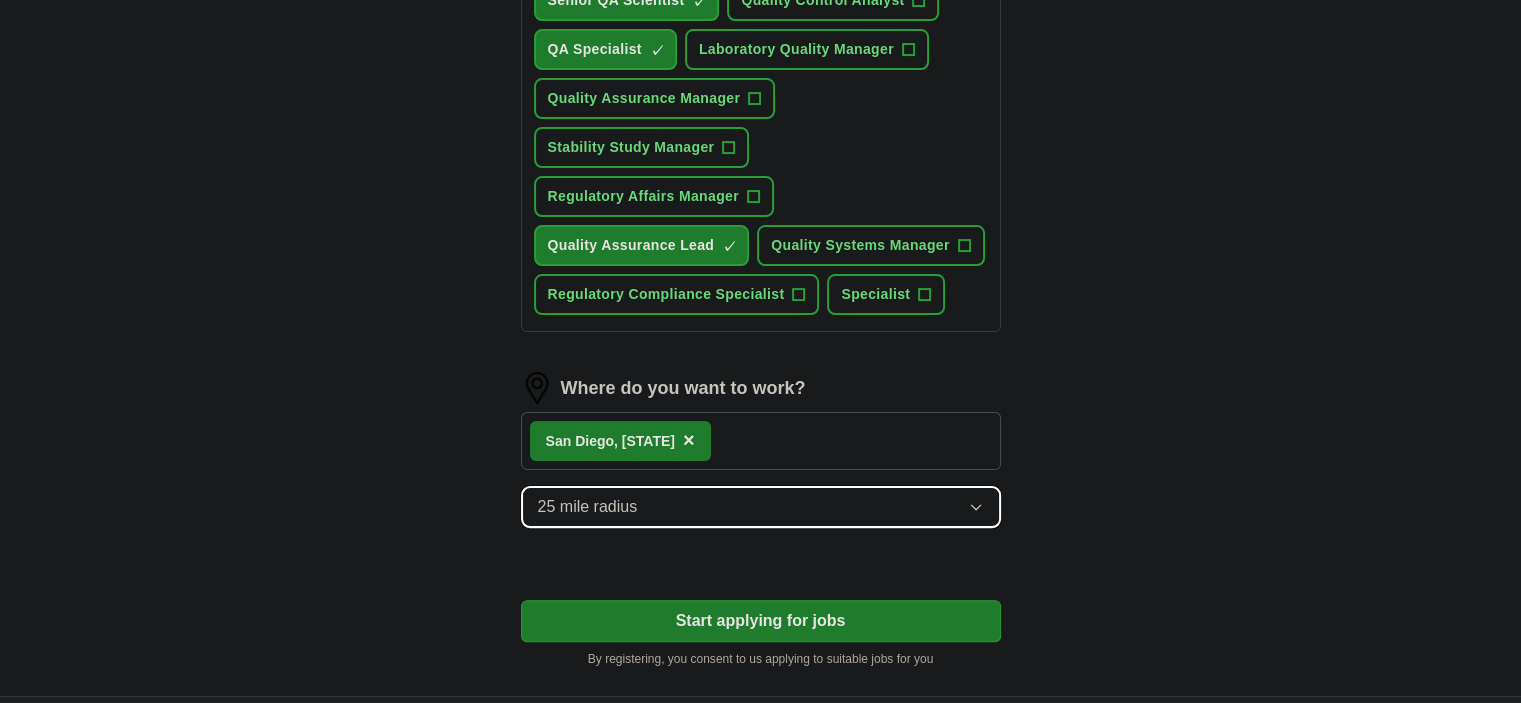 click on "25 mile radius" at bounding box center [761, 507] 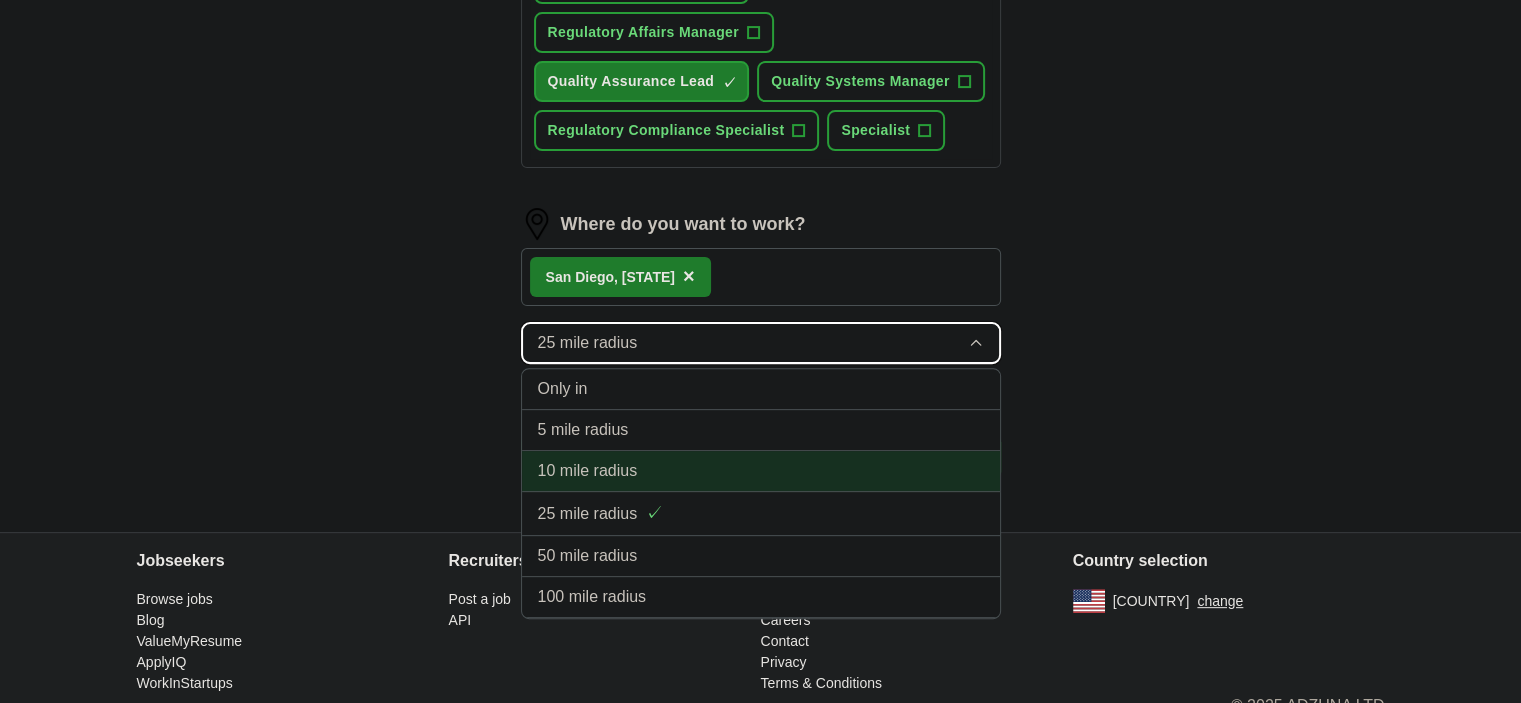 scroll, scrollTop: 590, scrollLeft: 0, axis: vertical 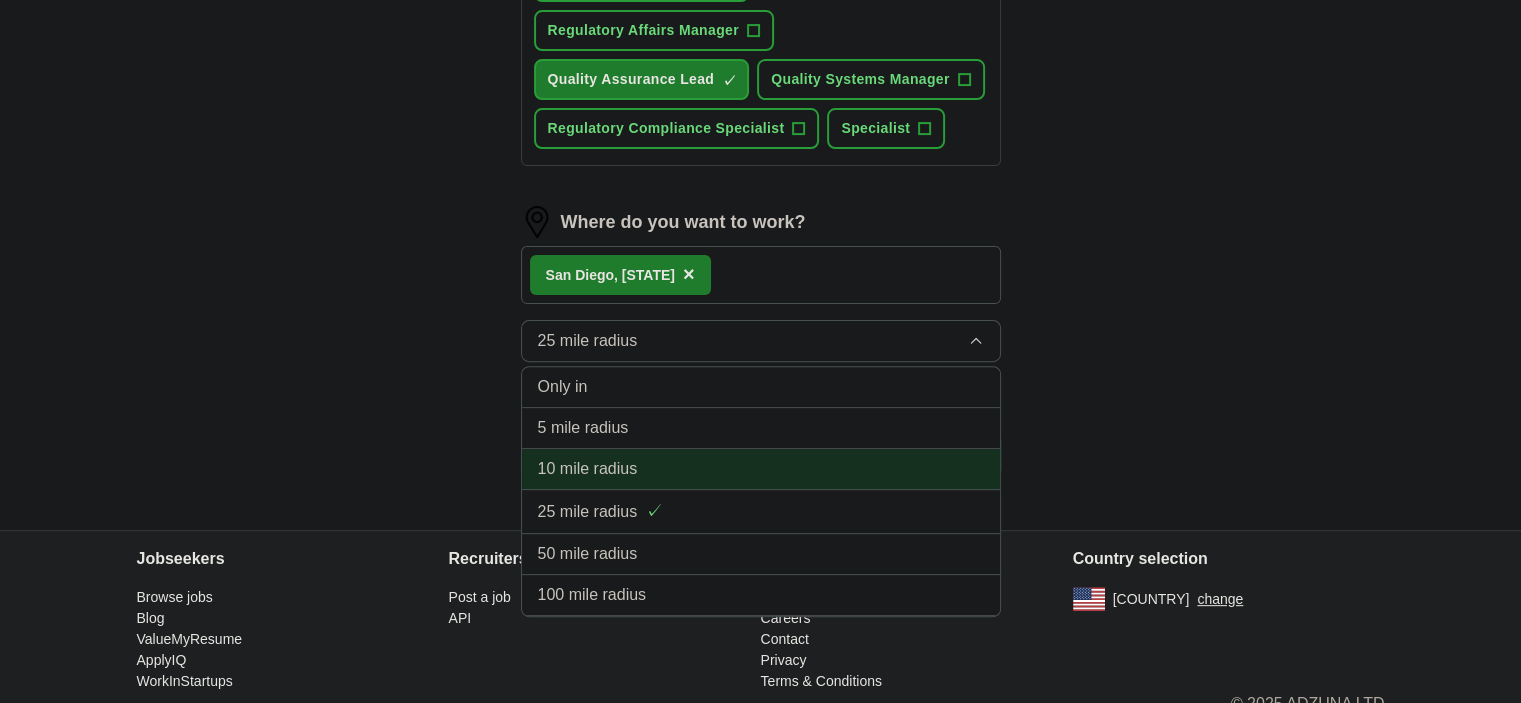 click on "10 mile radius" at bounding box center (761, 469) 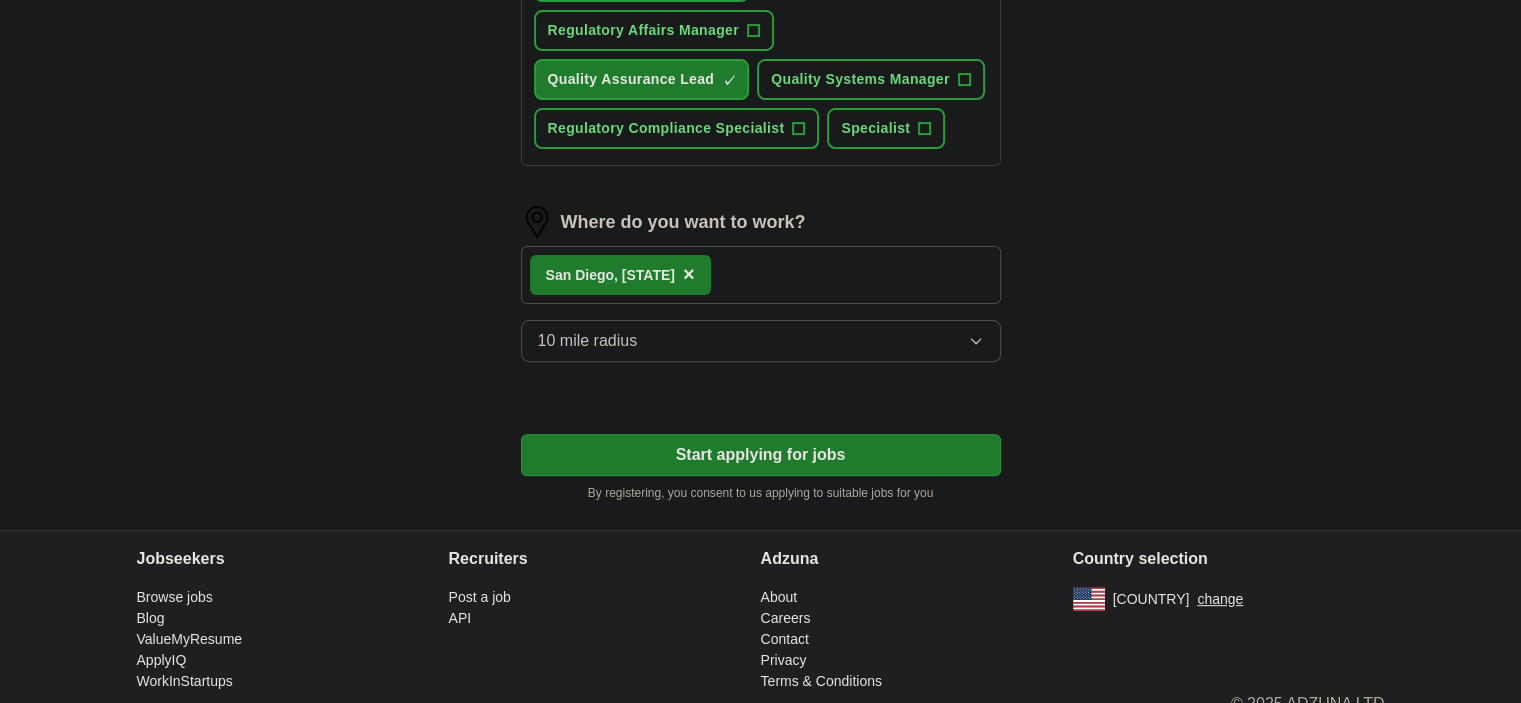 click on "San Diego , [STATE] ×" at bounding box center [761, 275] 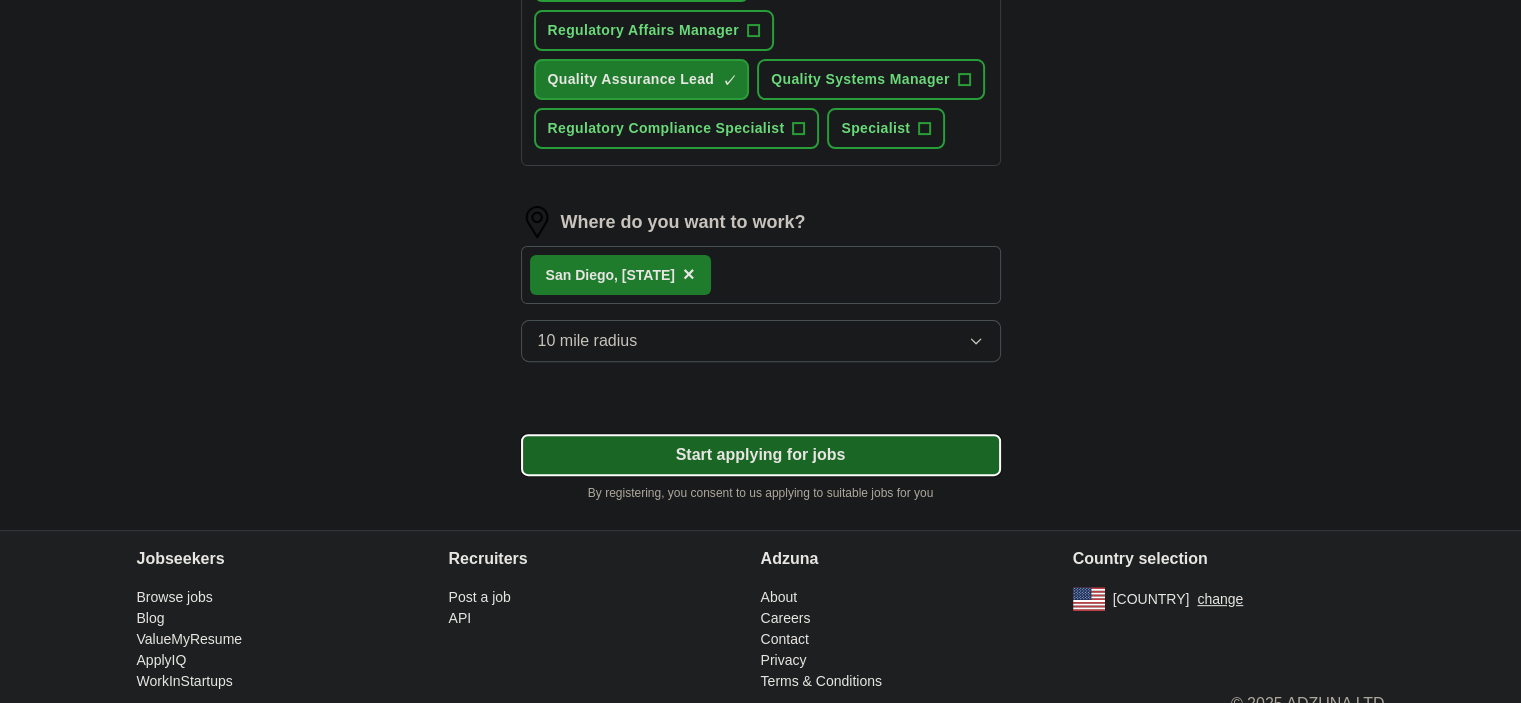 click on "Start applying for jobs" at bounding box center [761, 455] 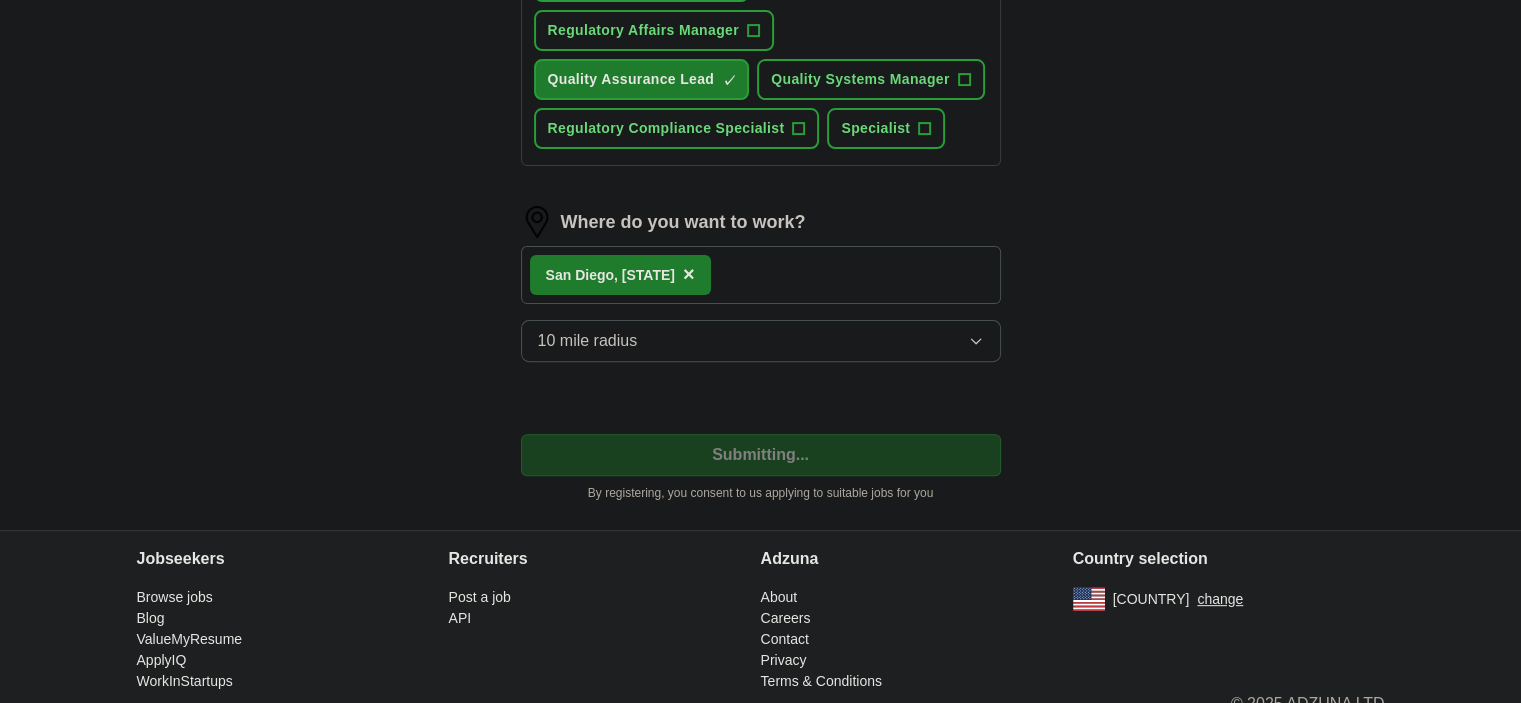 select on "**" 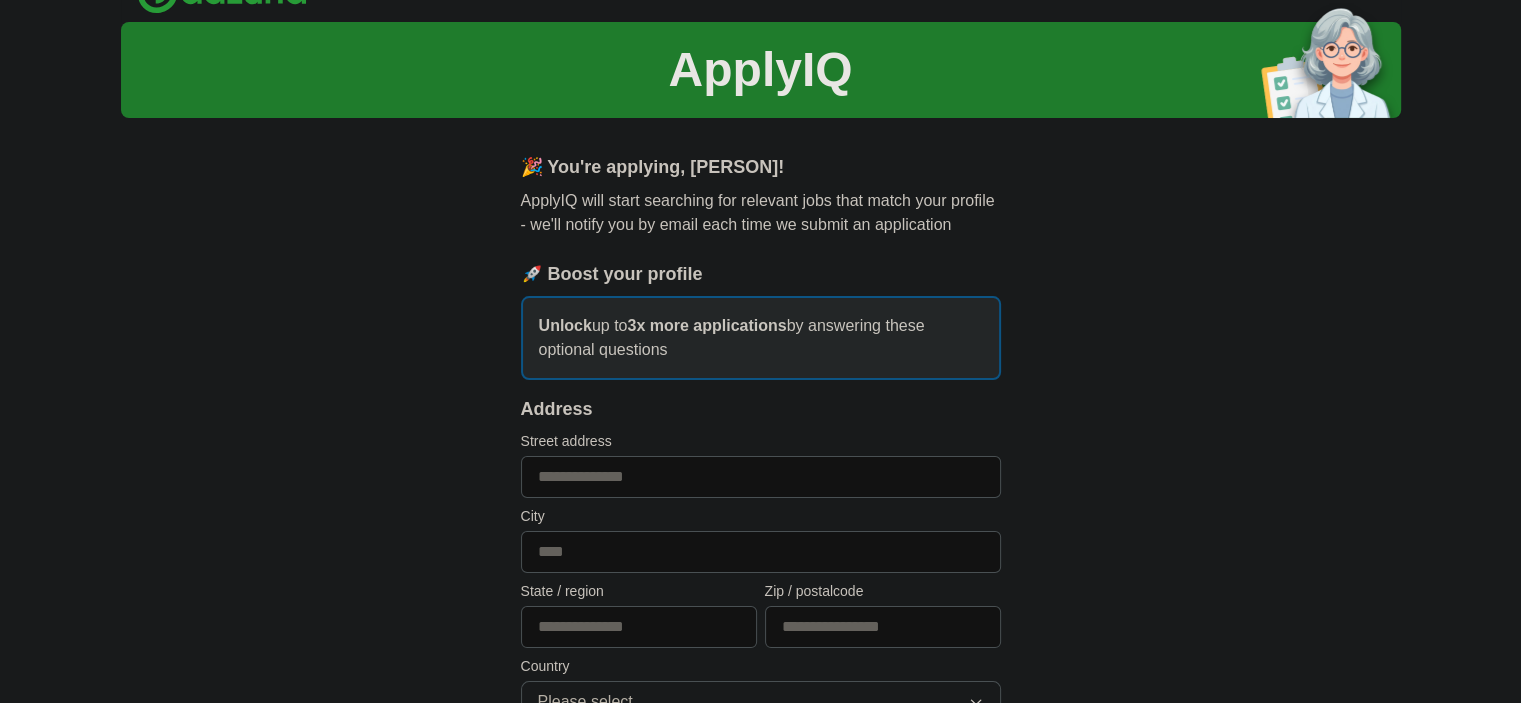 scroll, scrollTop: 40, scrollLeft: 0, axis: vertical 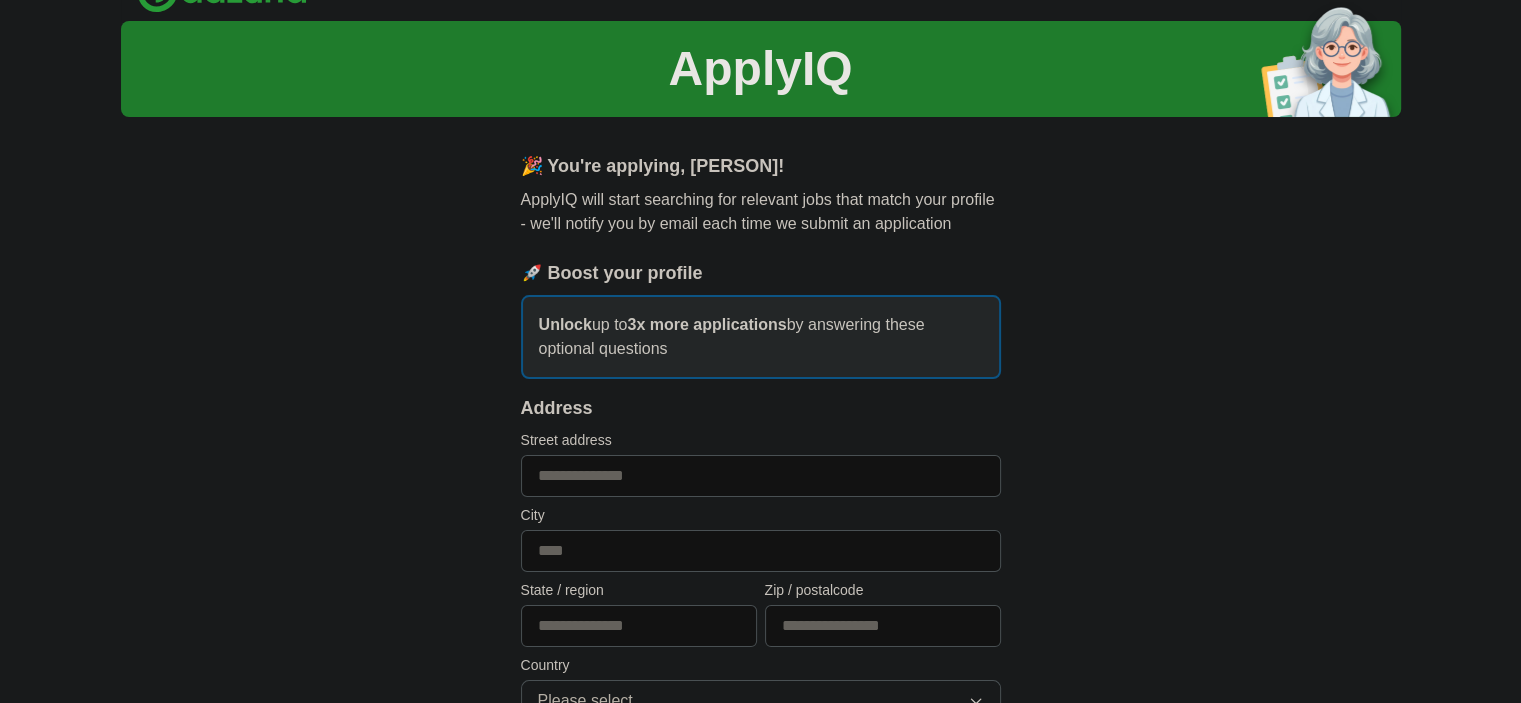 click at bounding box center (761, 551) 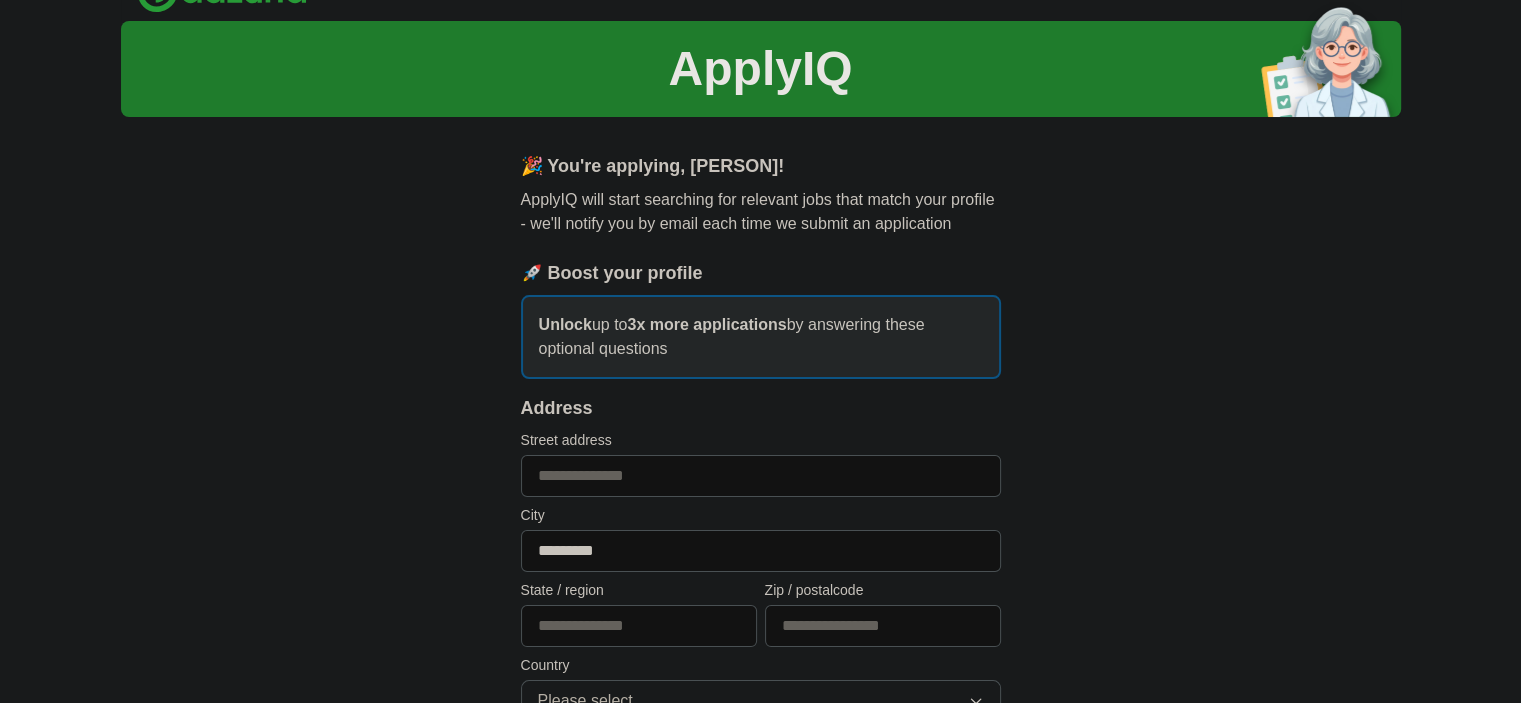 type on "*********" 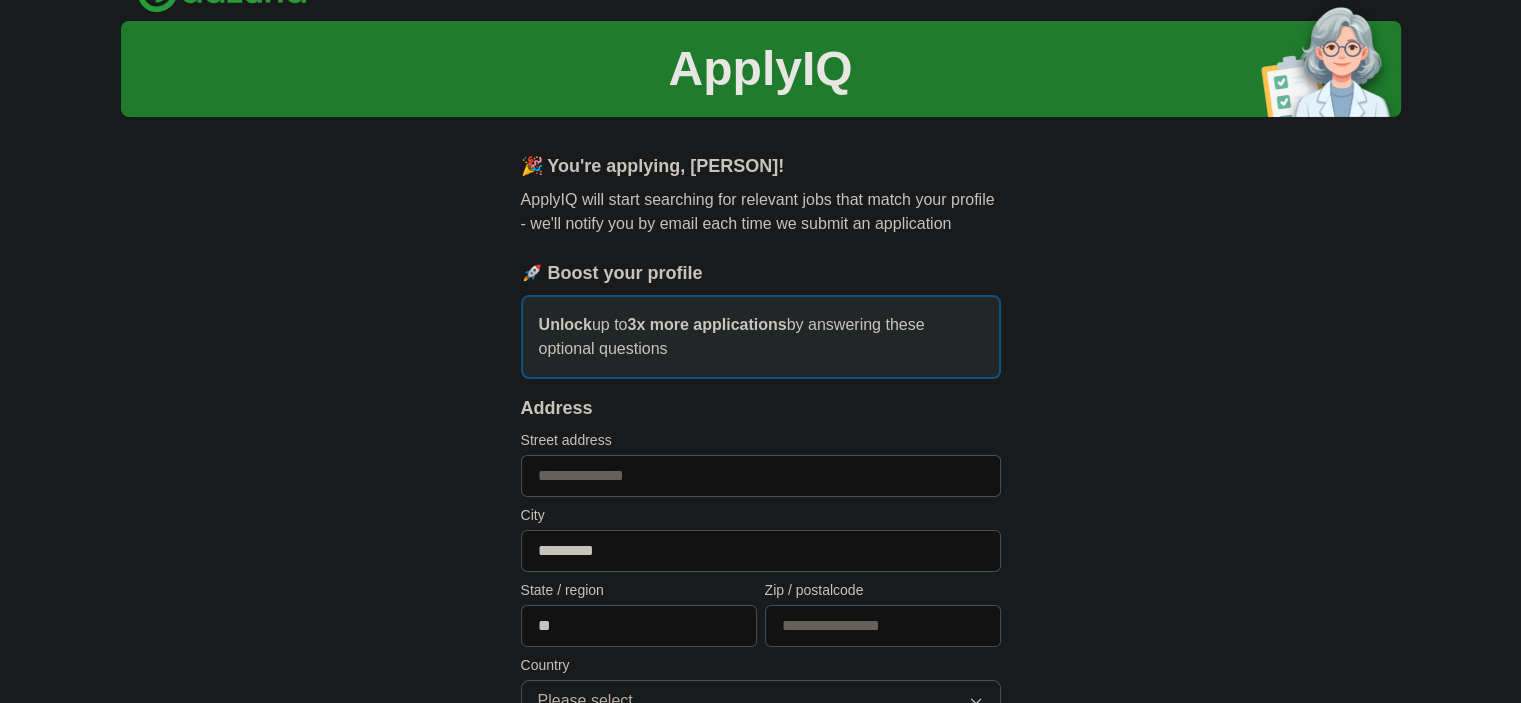 type on "**" 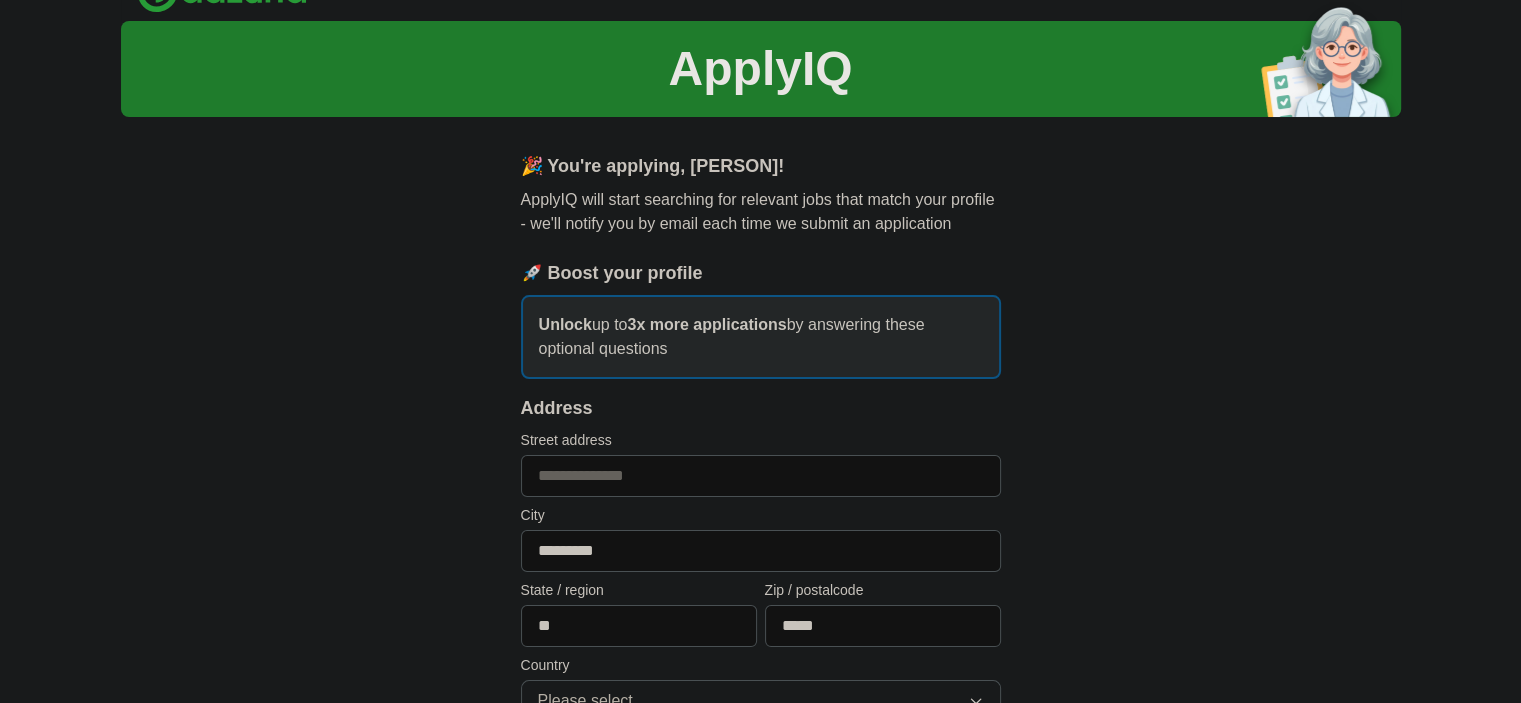 type on "*****" 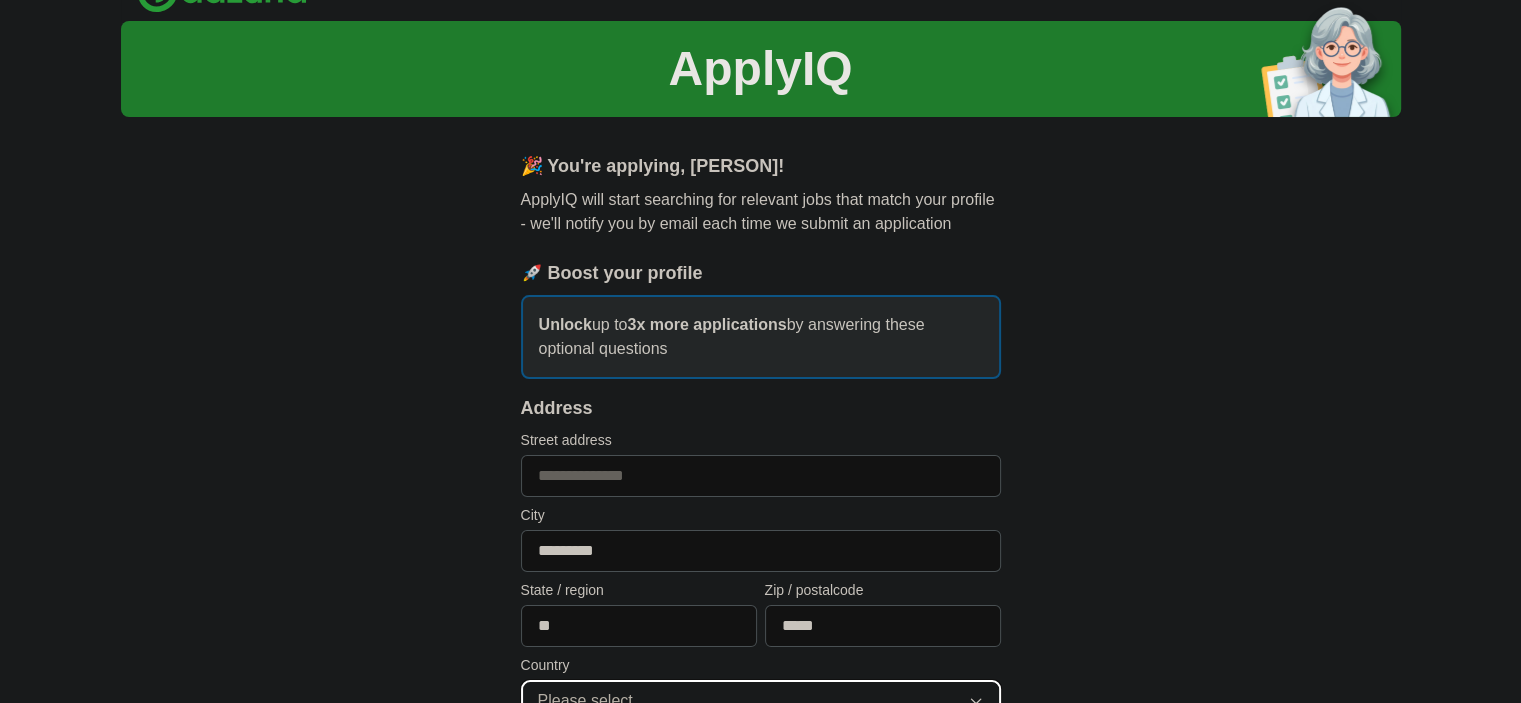 scroll, scrollTop: 56, scrollLeft: 0, axis: vertical 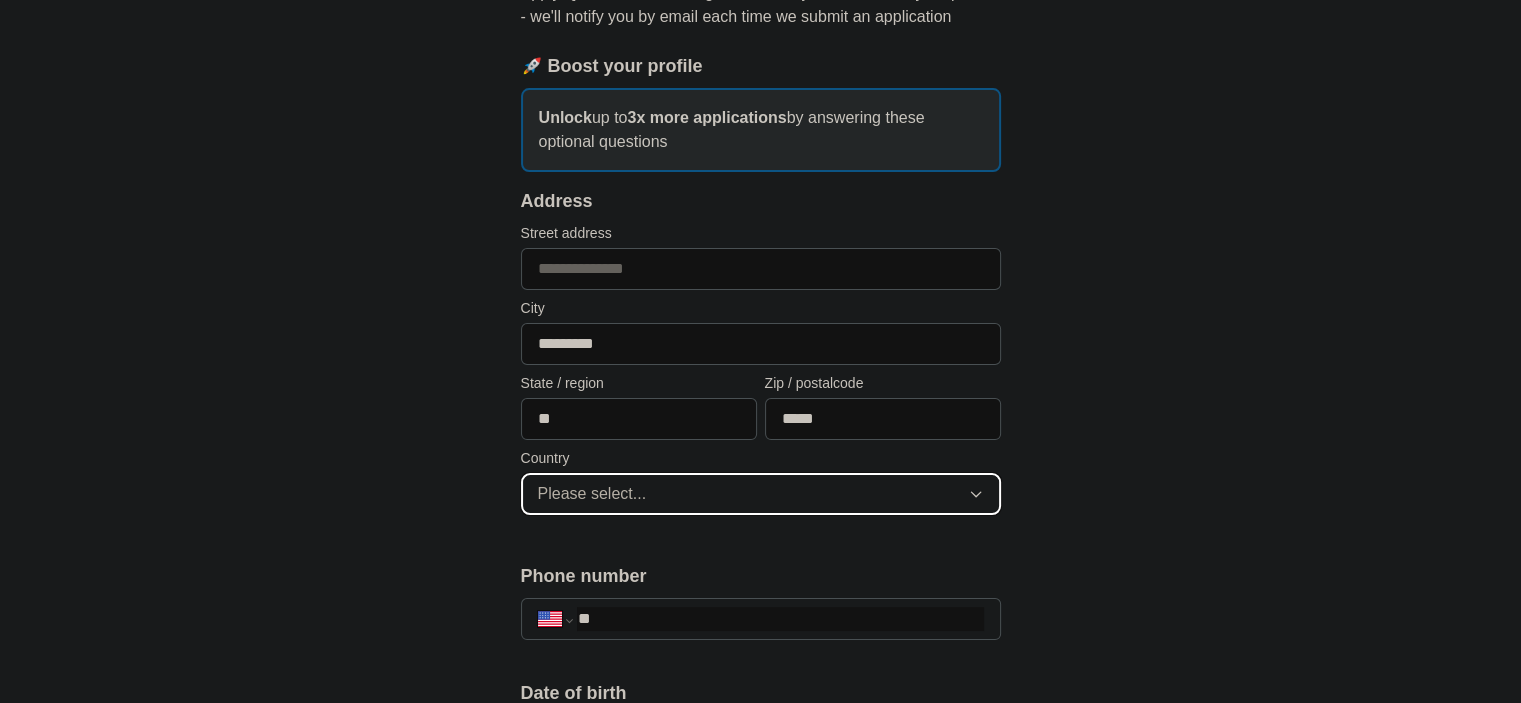click on "Please select..." at bounding box center [761, 494] 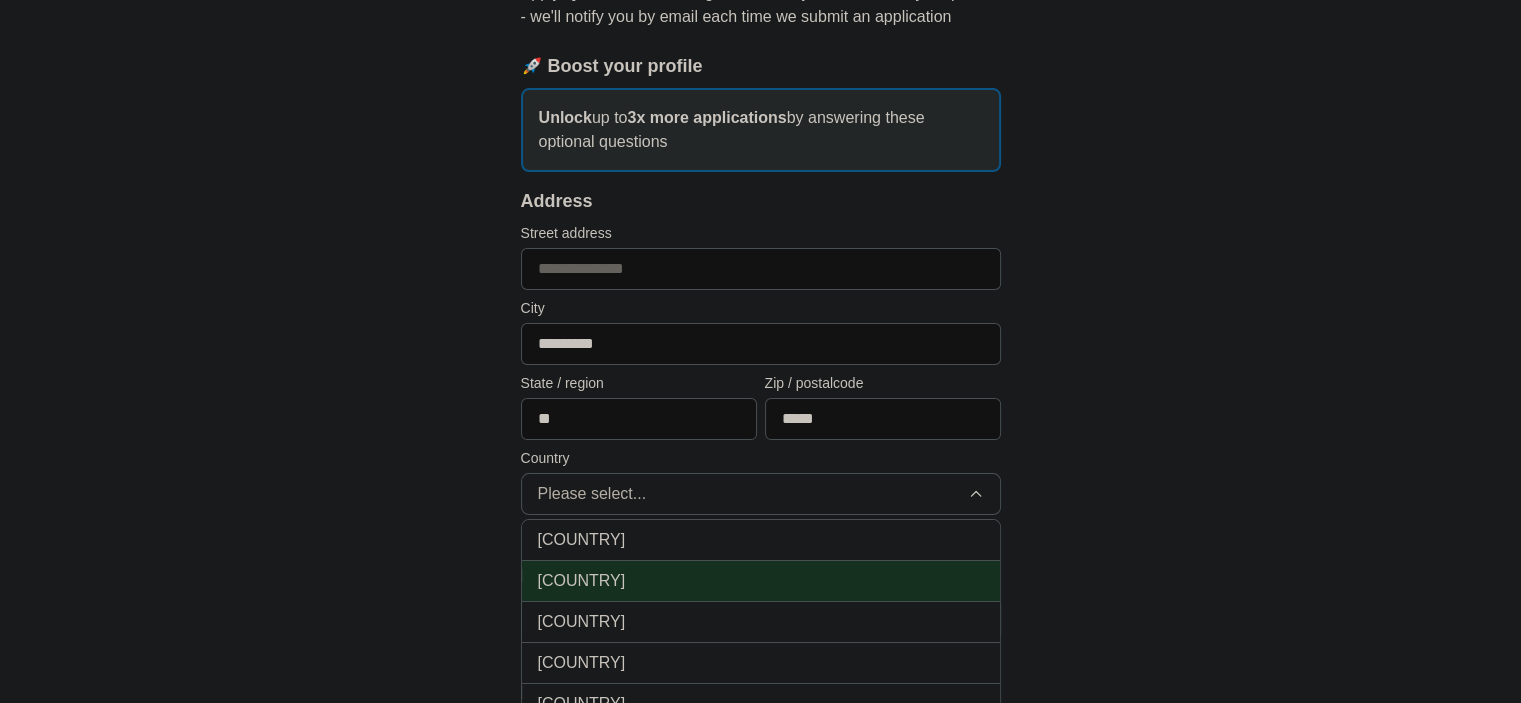 click on "[COUNTRY]" at bounding box center [582, 581] 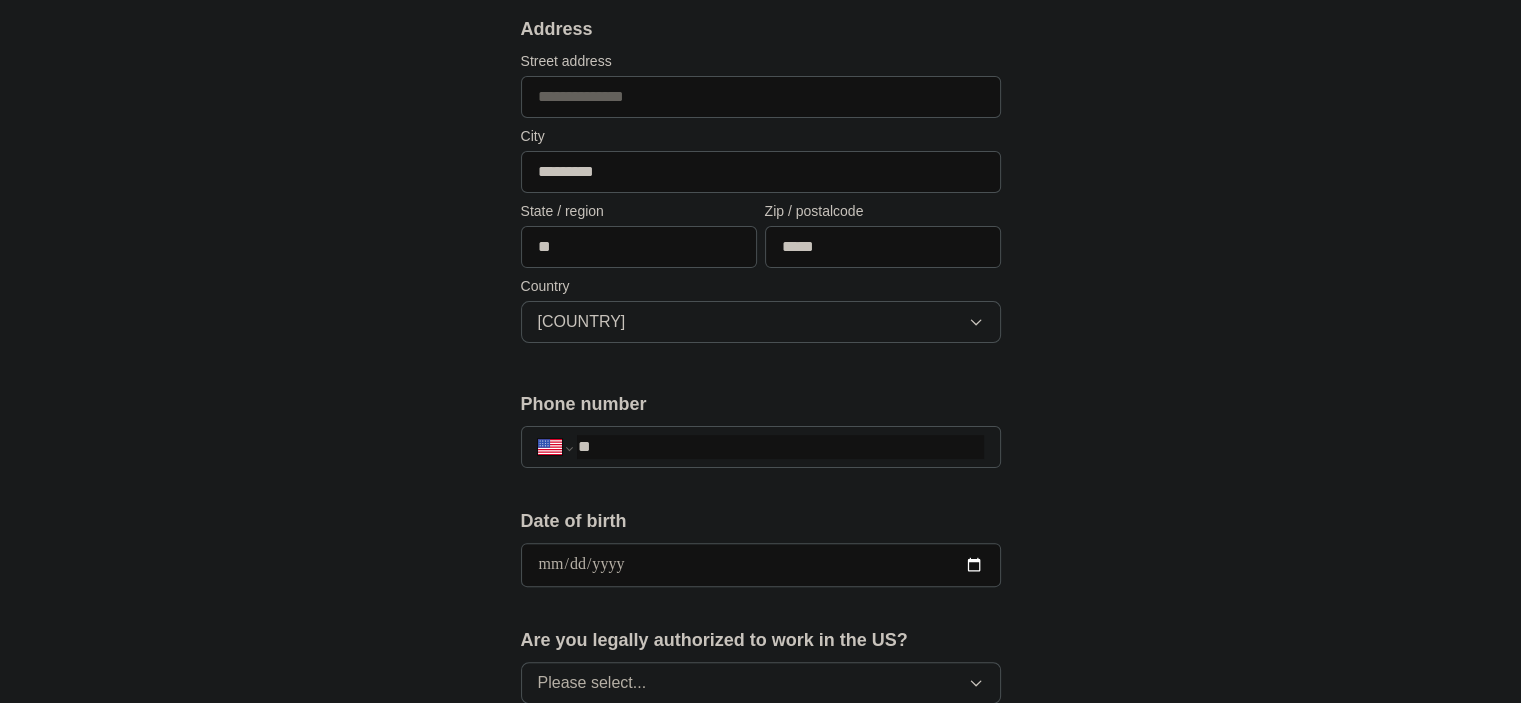 scroll, scrollTop: 421, scrollLeft: 0, axis: vertical 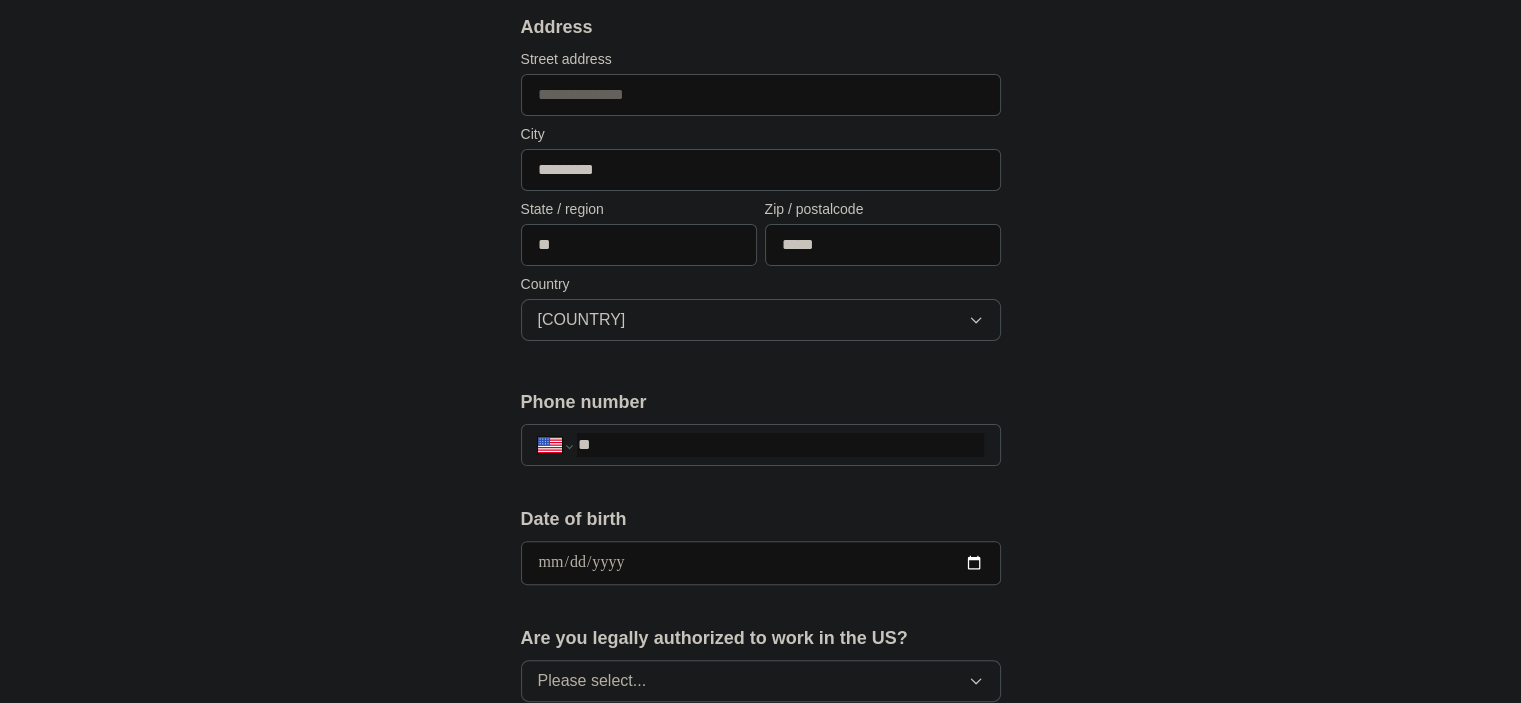 click at bounding box center (761, 563) 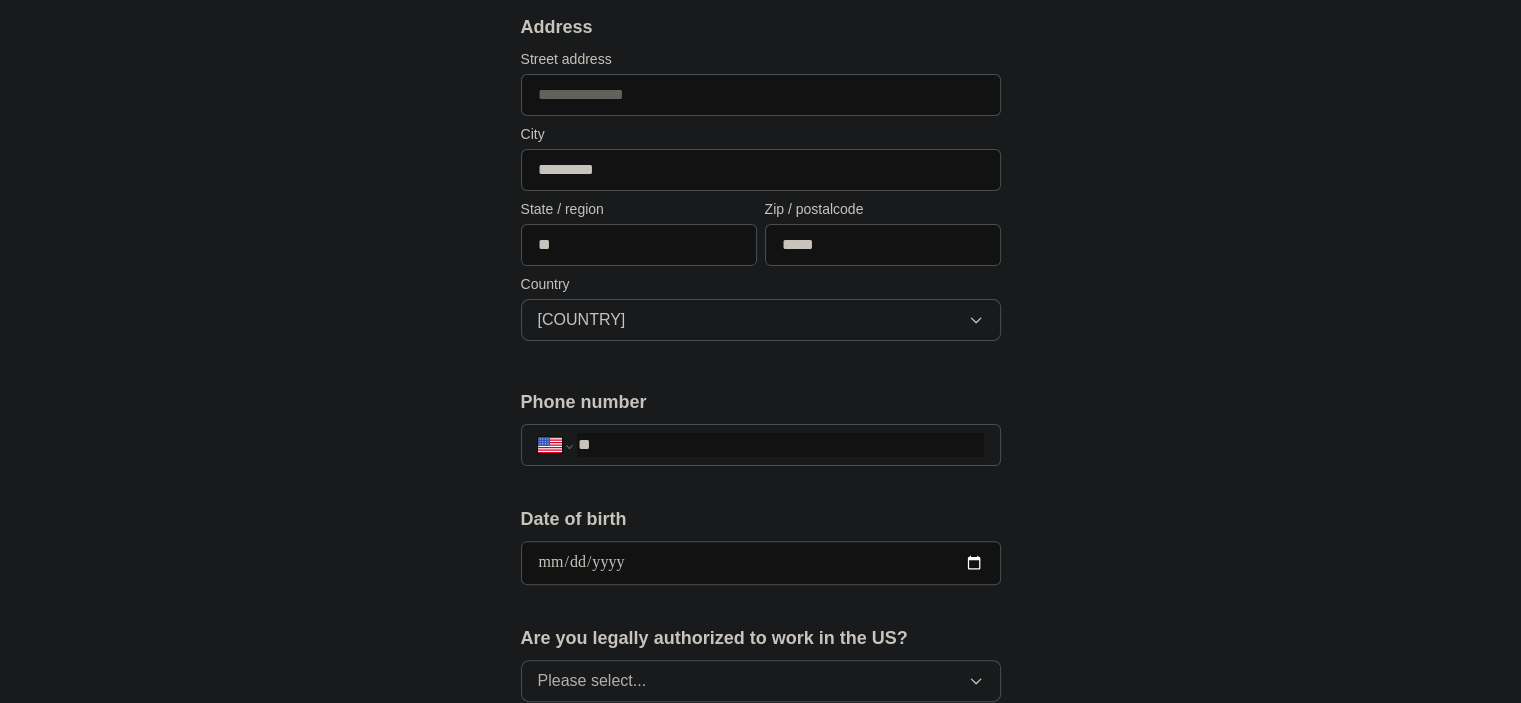 click on "**********" at bounding box center (761, 563) 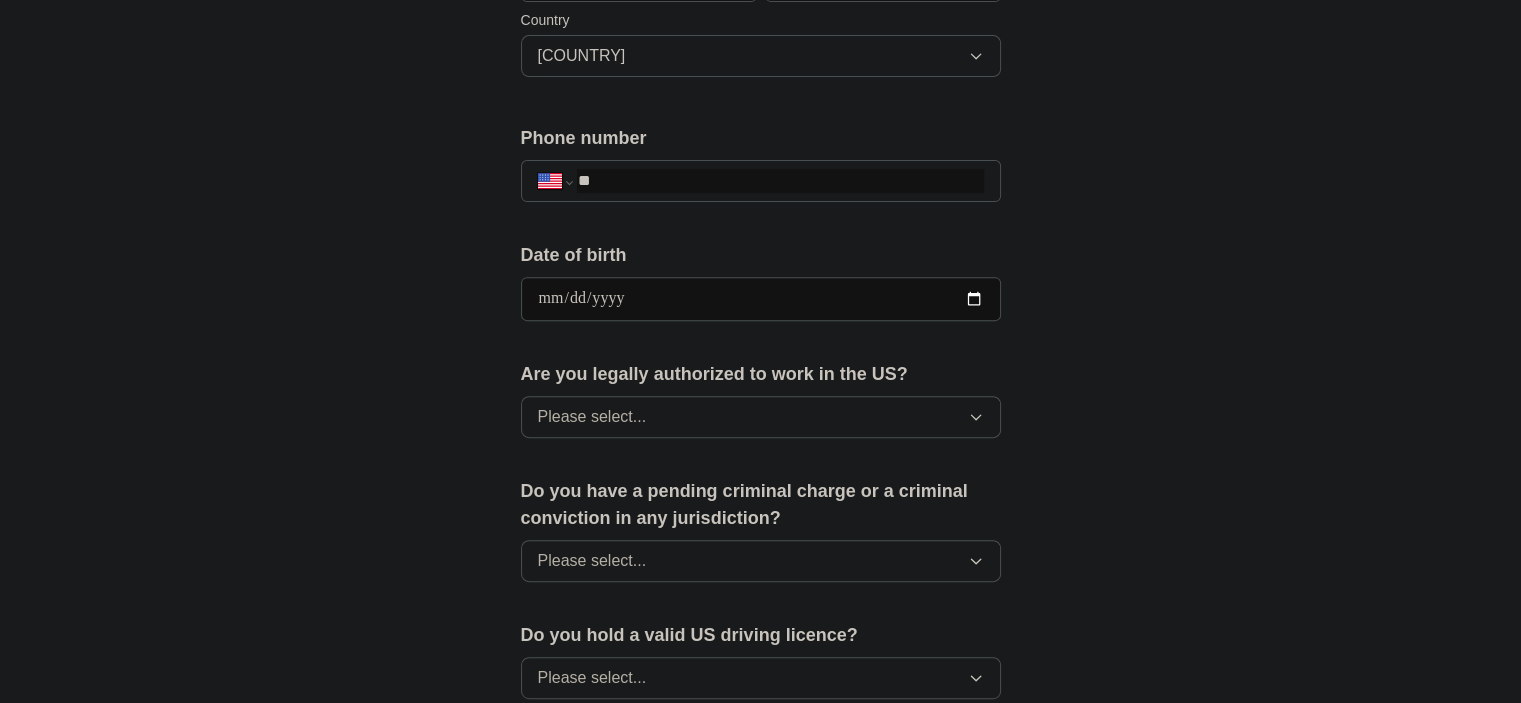 scroll, scrollTop: 716, scrollLeft: 0, axis: vertical 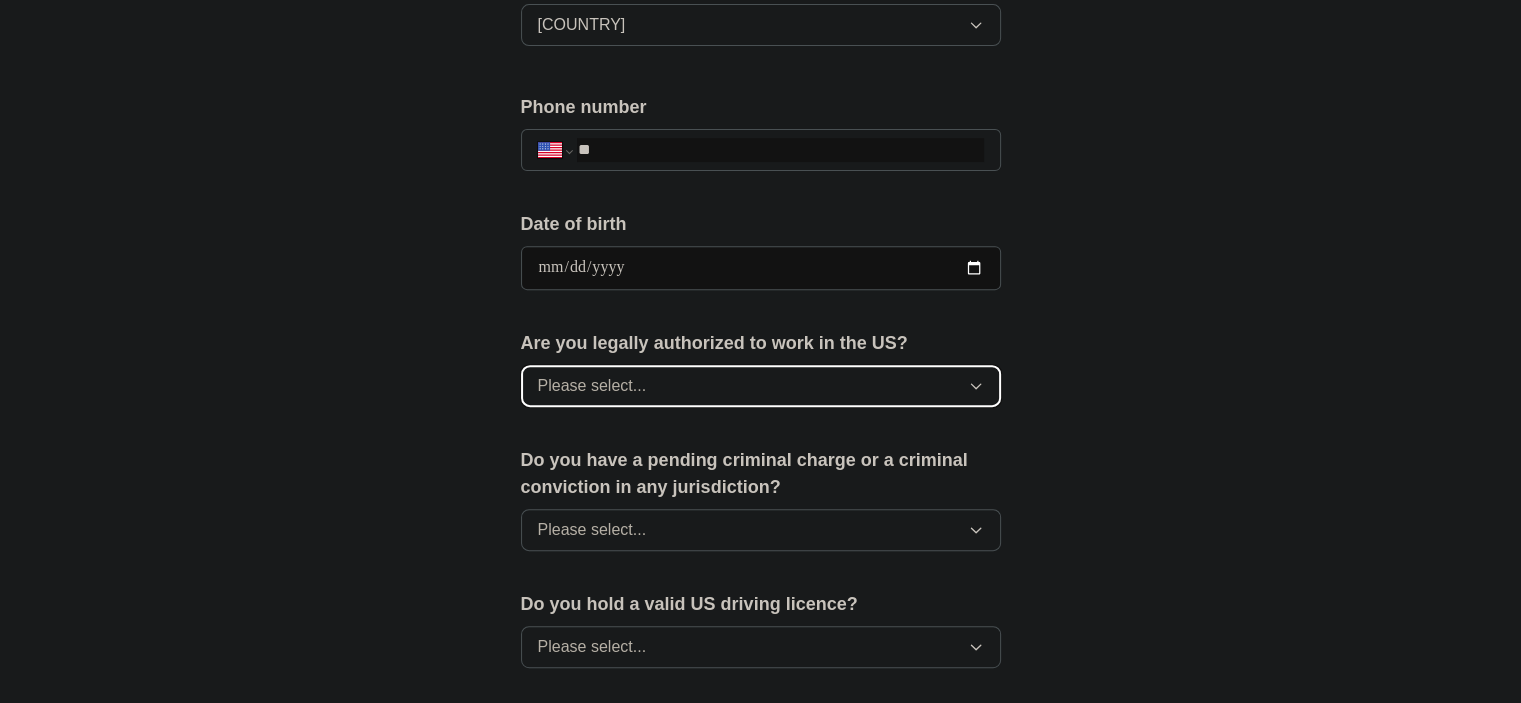 click on "Please select..." at bounding box center [761, 386] 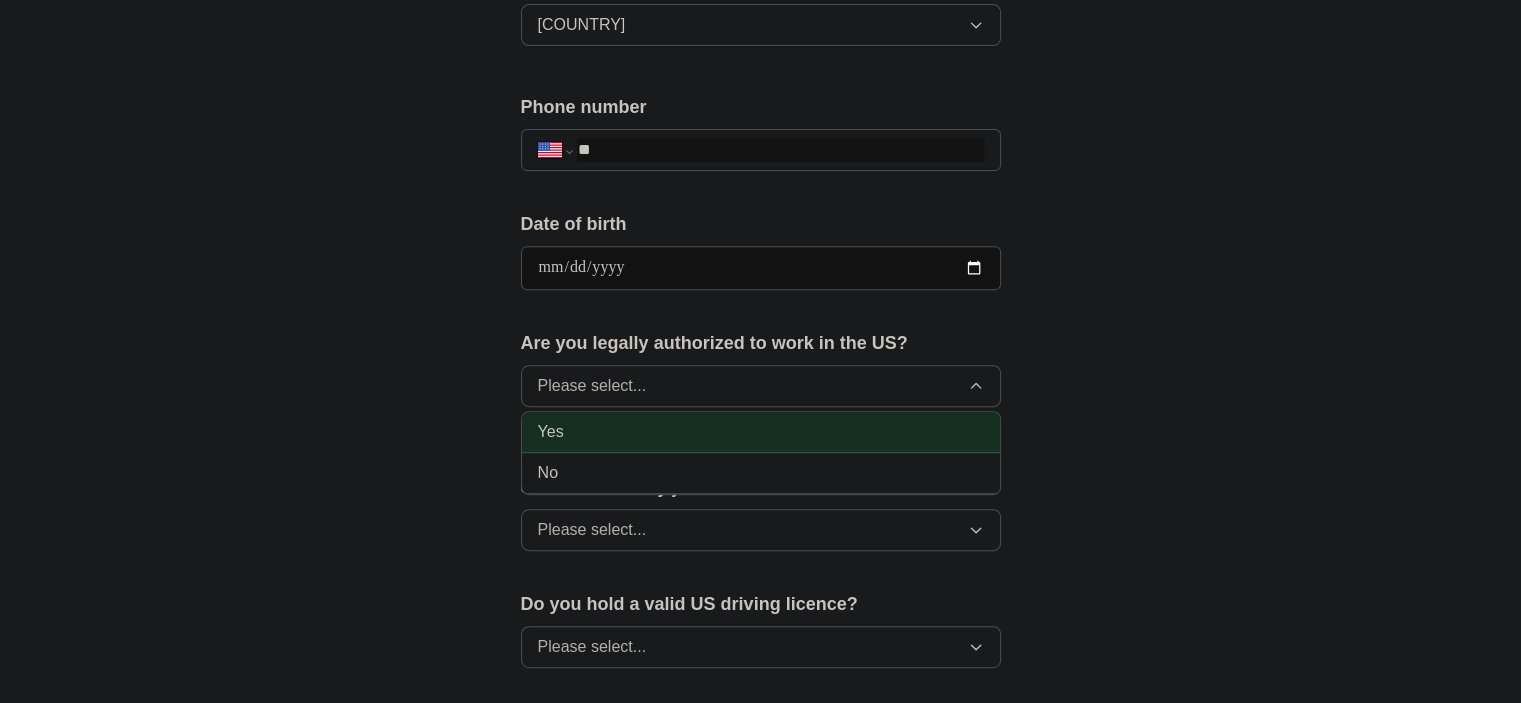 click on "Yes" at bounding box center (761, 432) 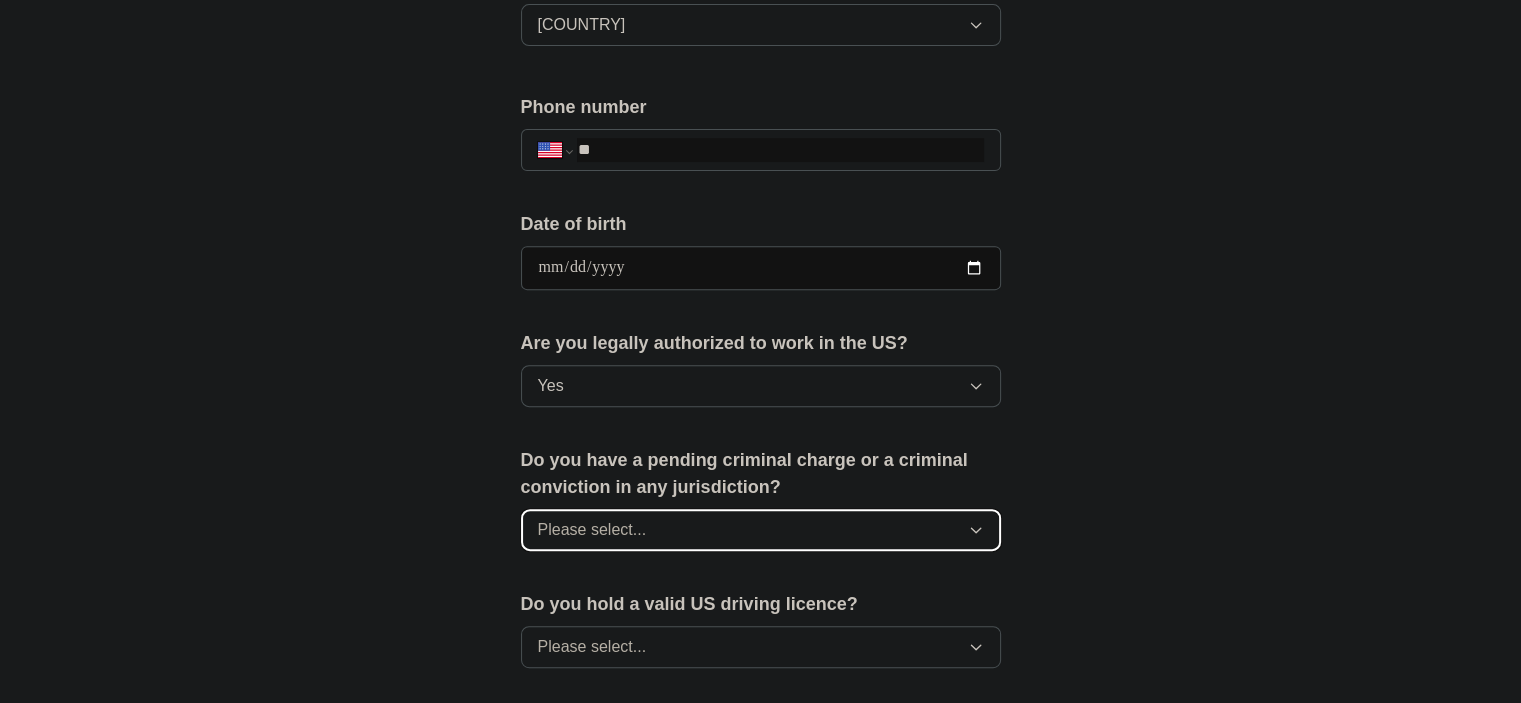 click on "Please select..." at bounding box center (761, 530) 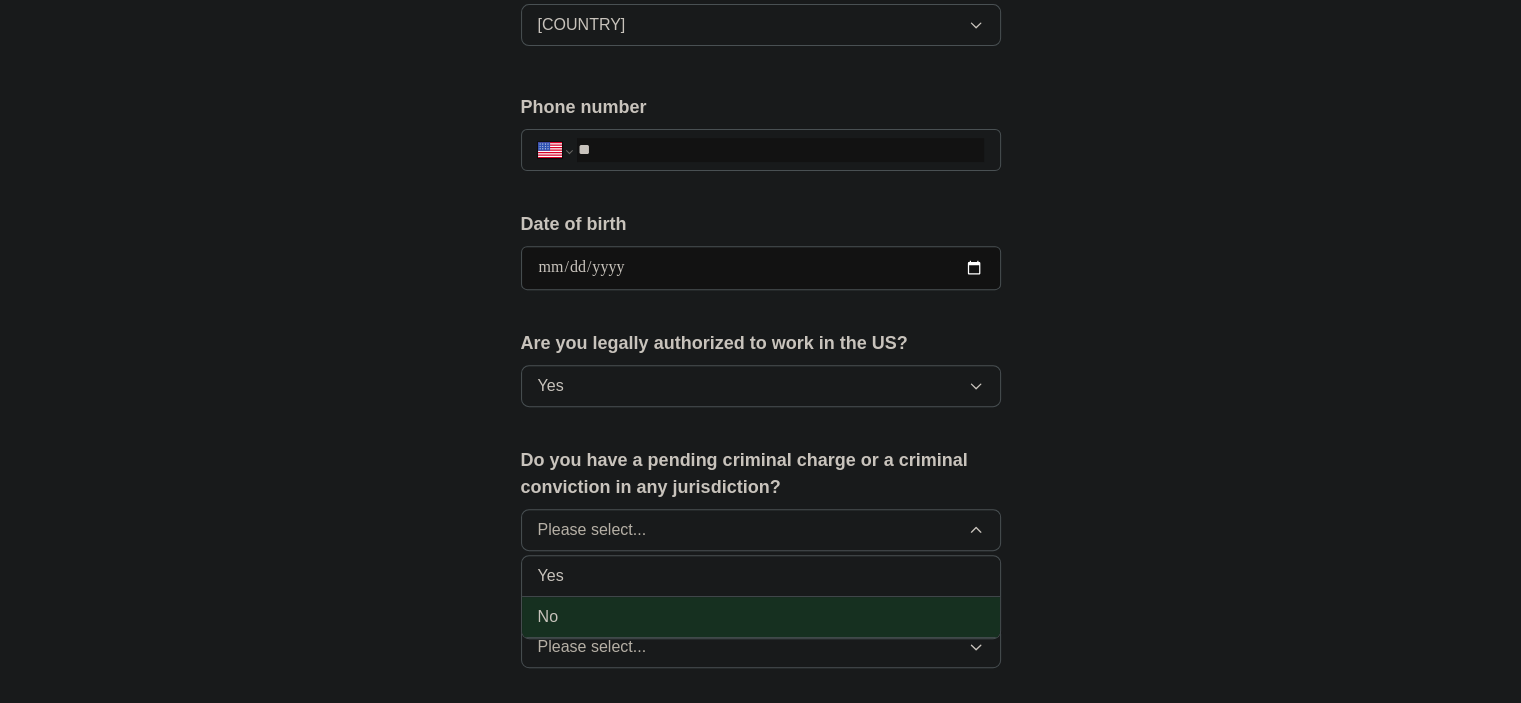 click on "No" at bounding box center (761, 617) 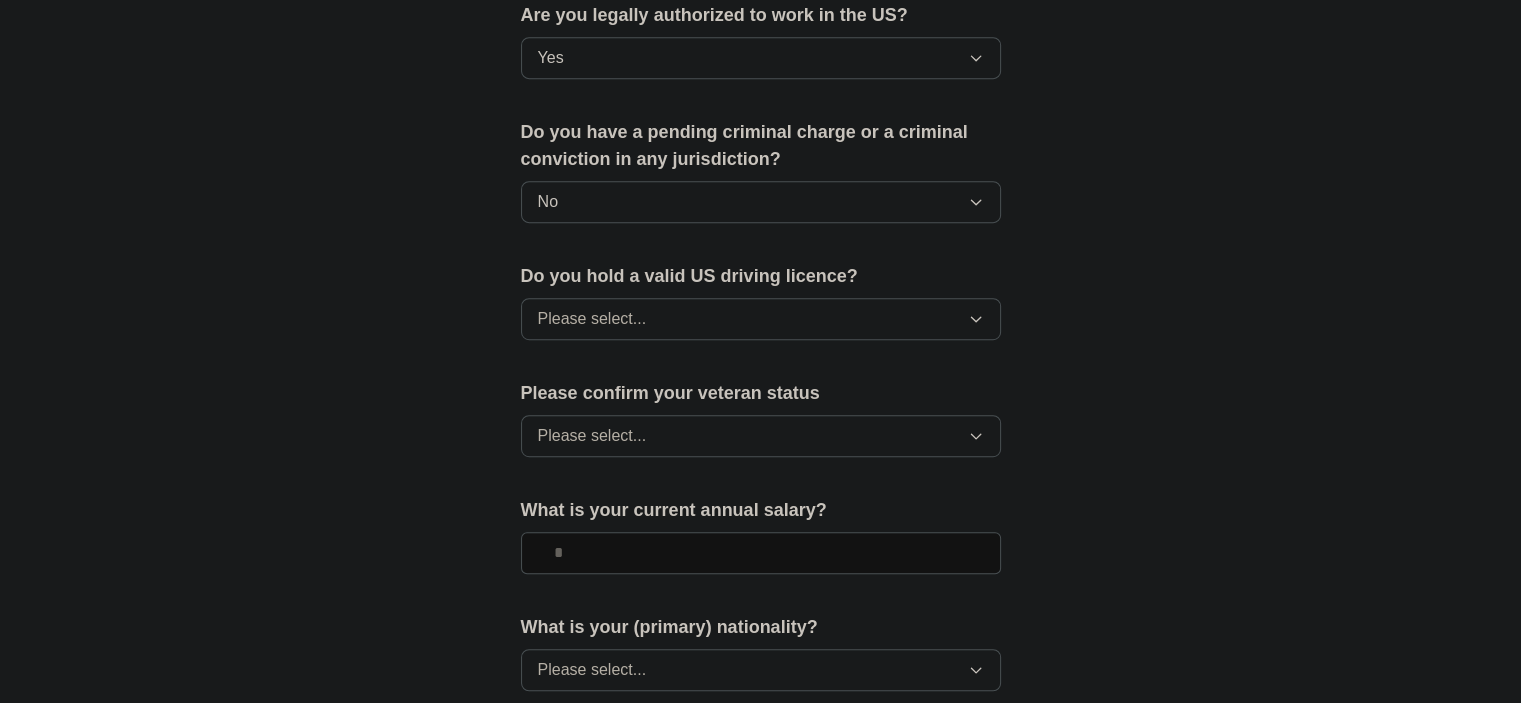 scroll, scrollTop: 1047, scrollLeft: 0, axis: vertical 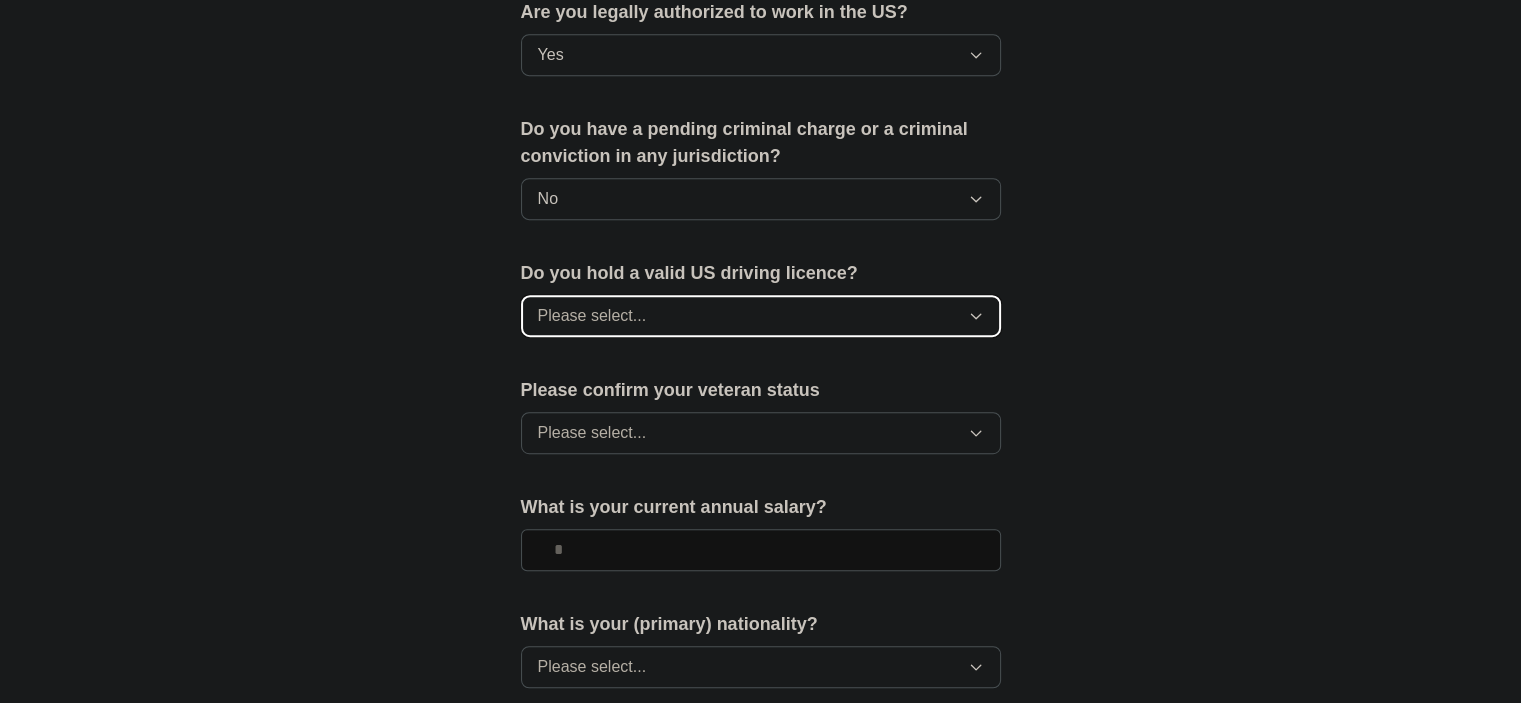 click on "Please select..." at bounding box center (761, 316) 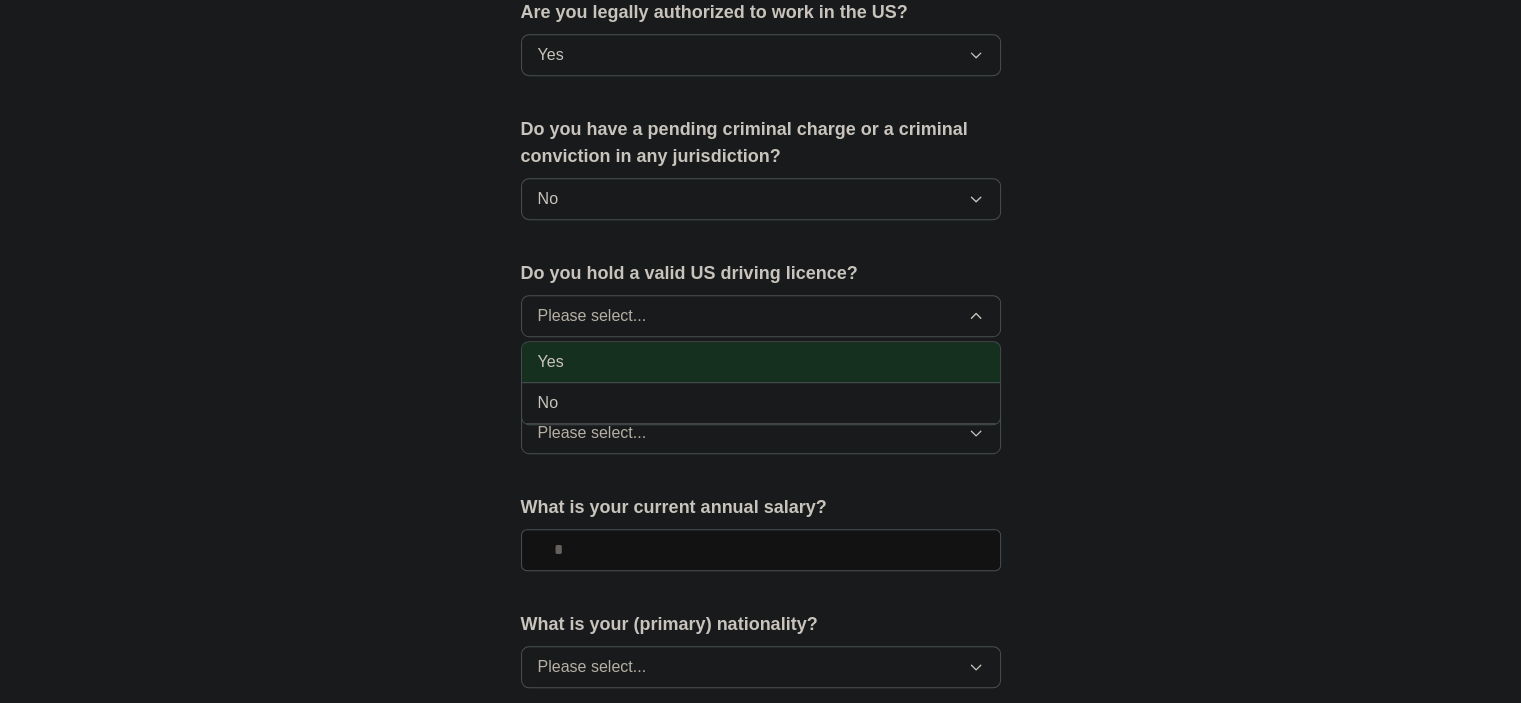click on "Yes" at bounding box center [761, 362] 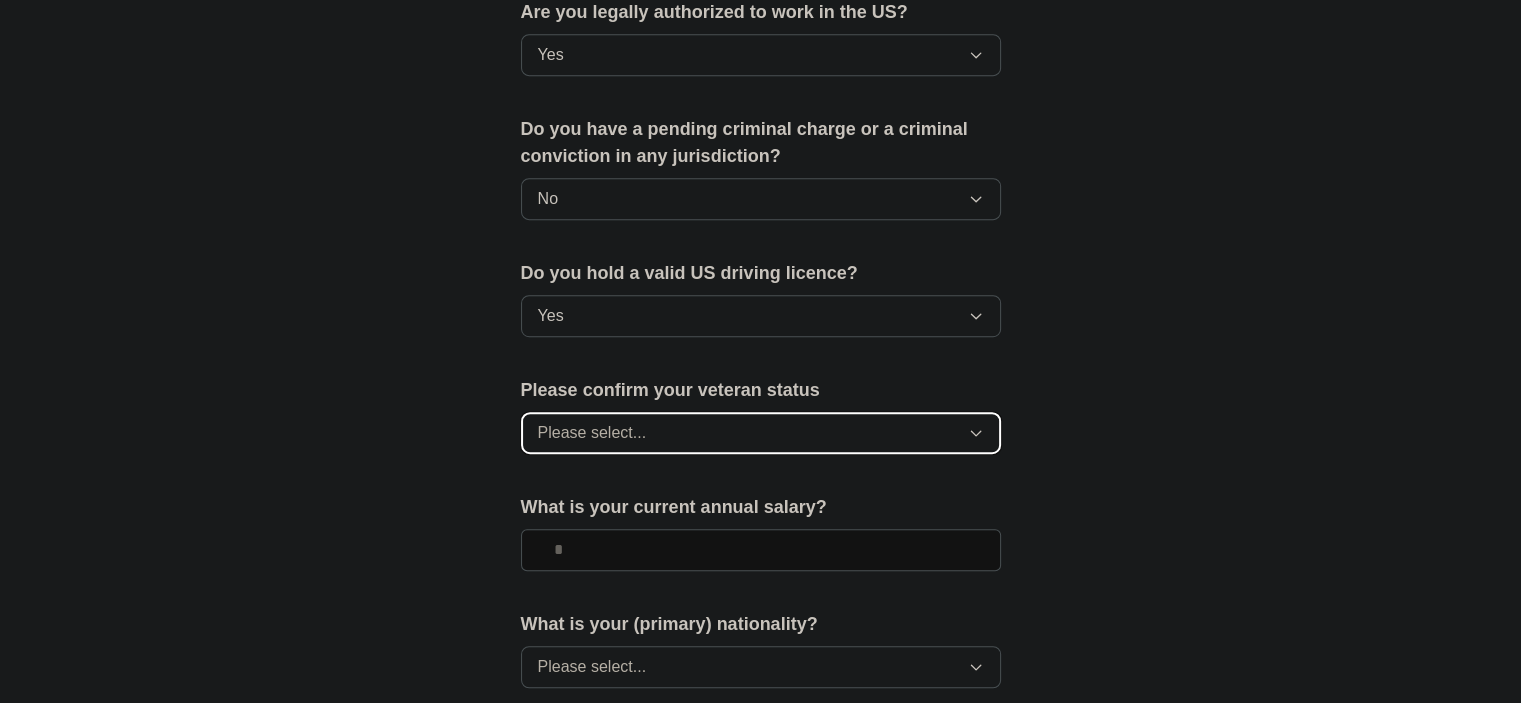 click on "Please select..." at bounding box center [761, 433] 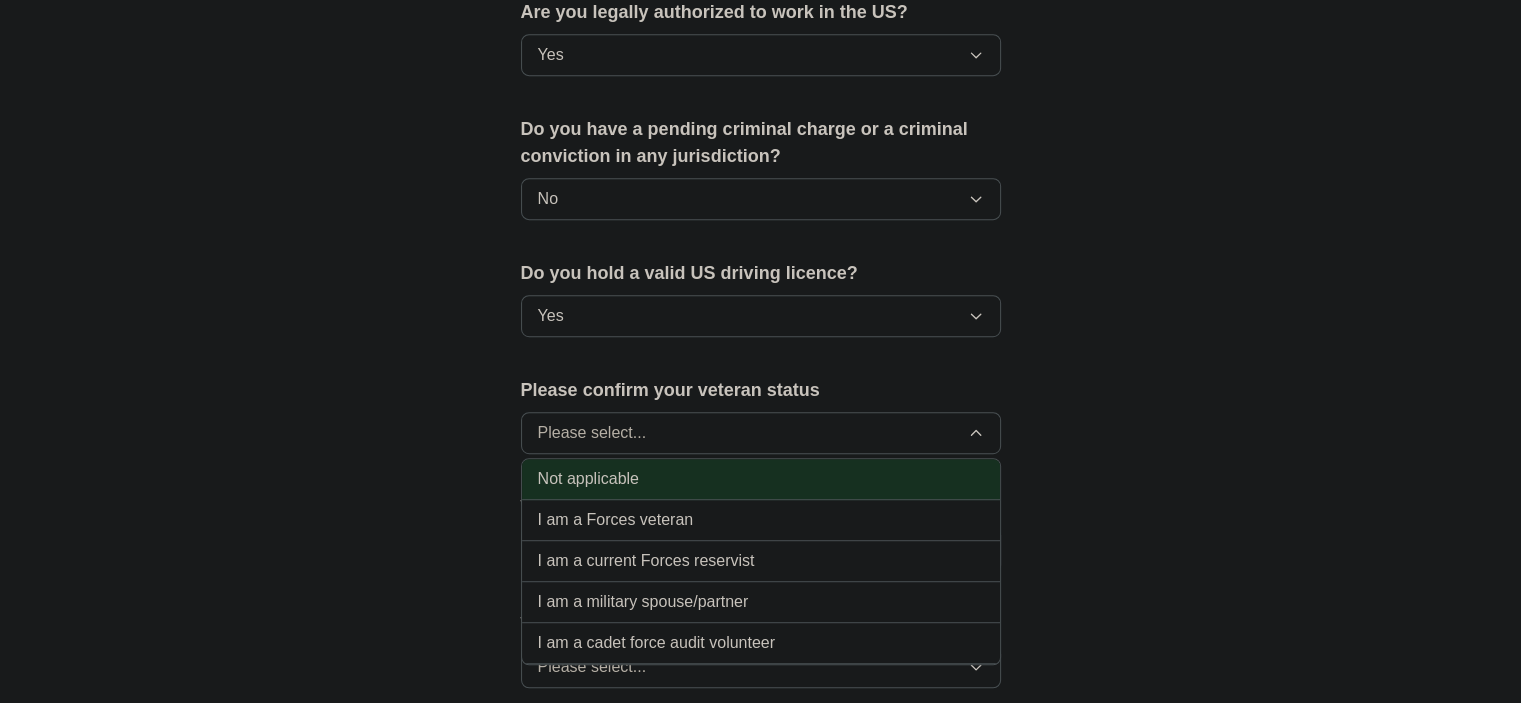 click on "Not applicable" at bounding box center (761, 479) 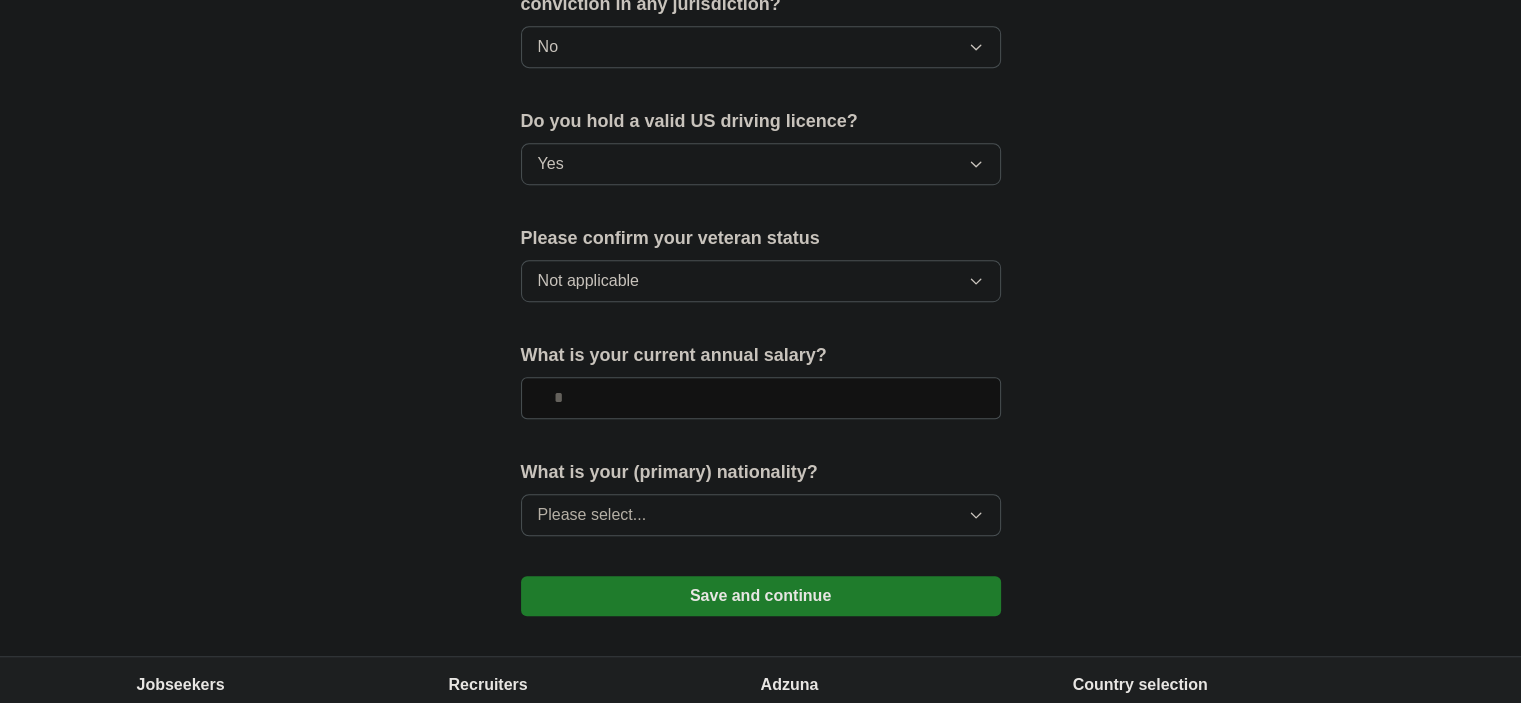 scroll, scrollTop: 1224, scrollLeft: 0, axis: vertical 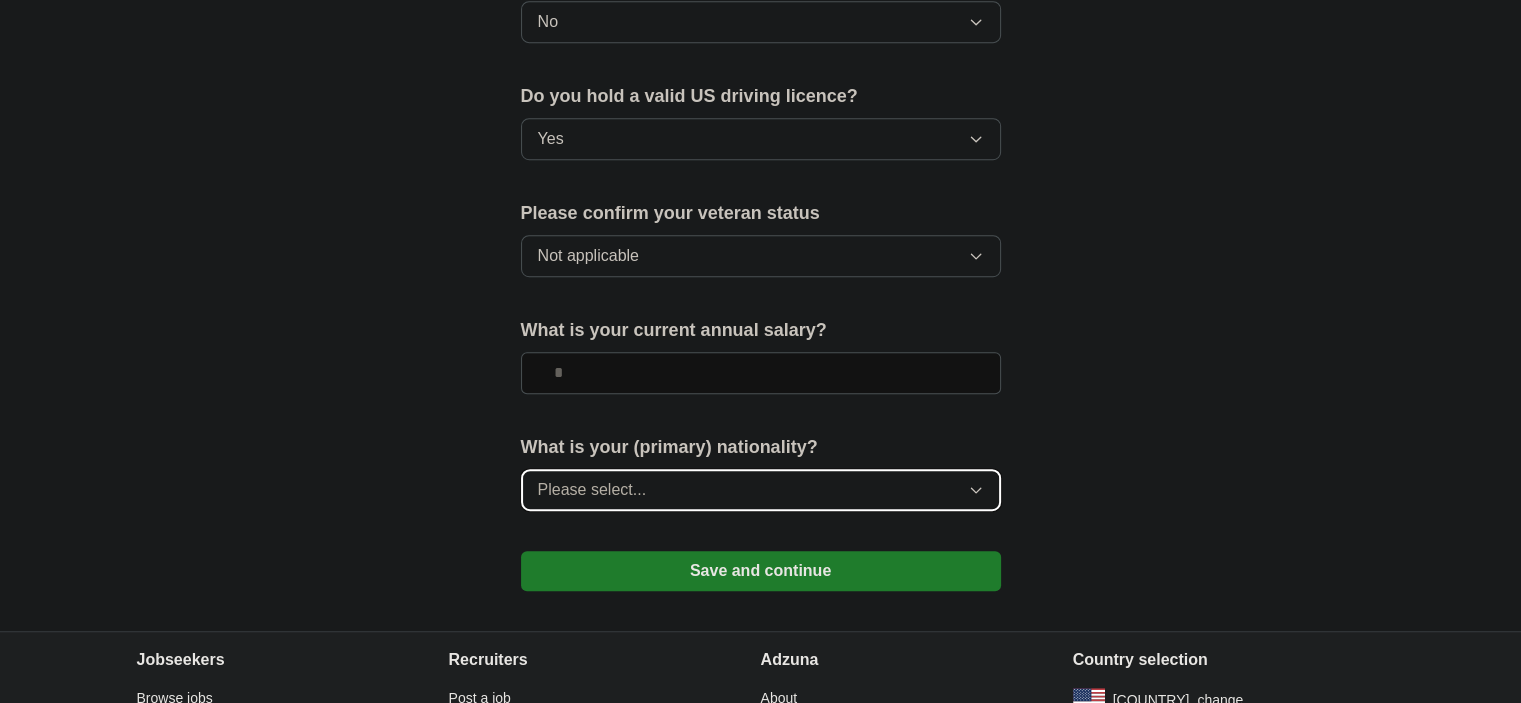 click on "Please select..." at bounding box center [761, 490] 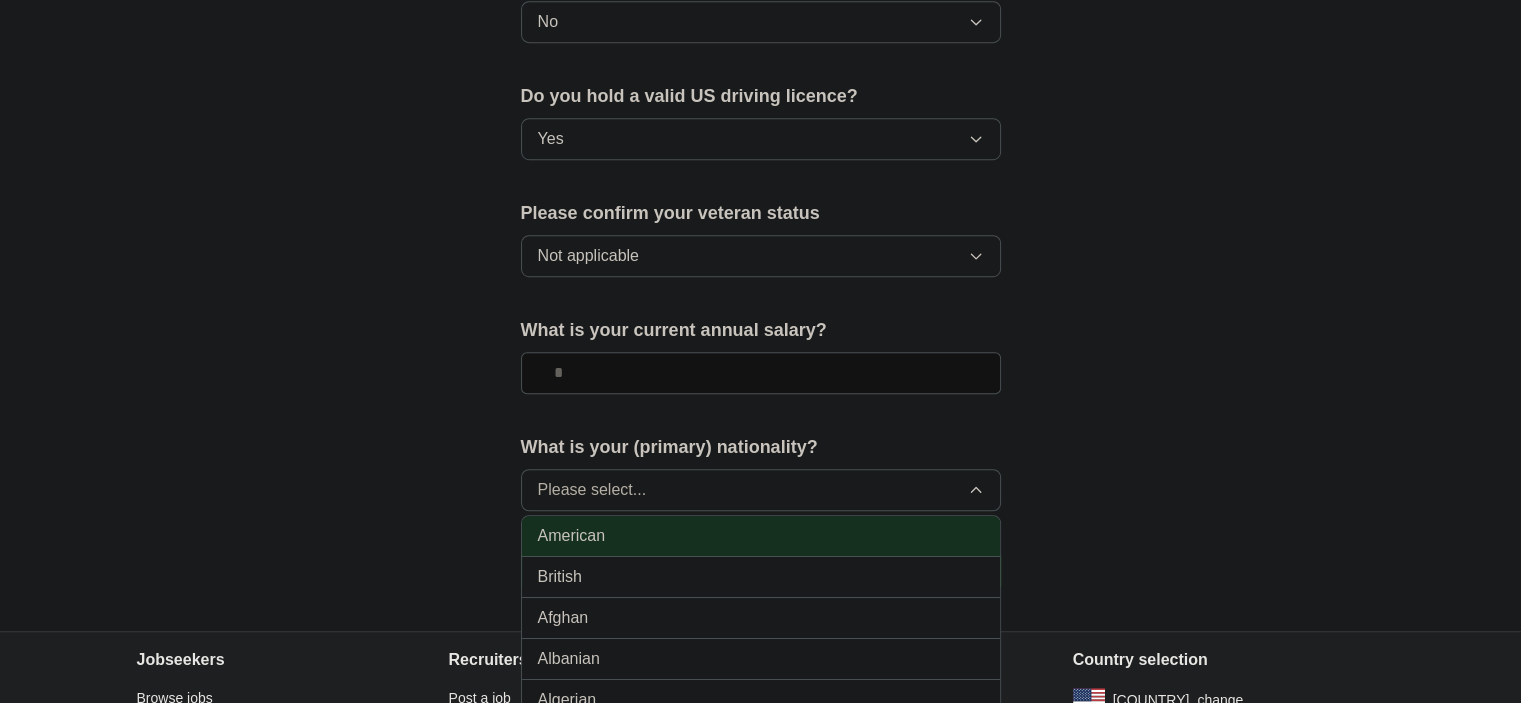 click on "American" at bounding box center [761, 536] 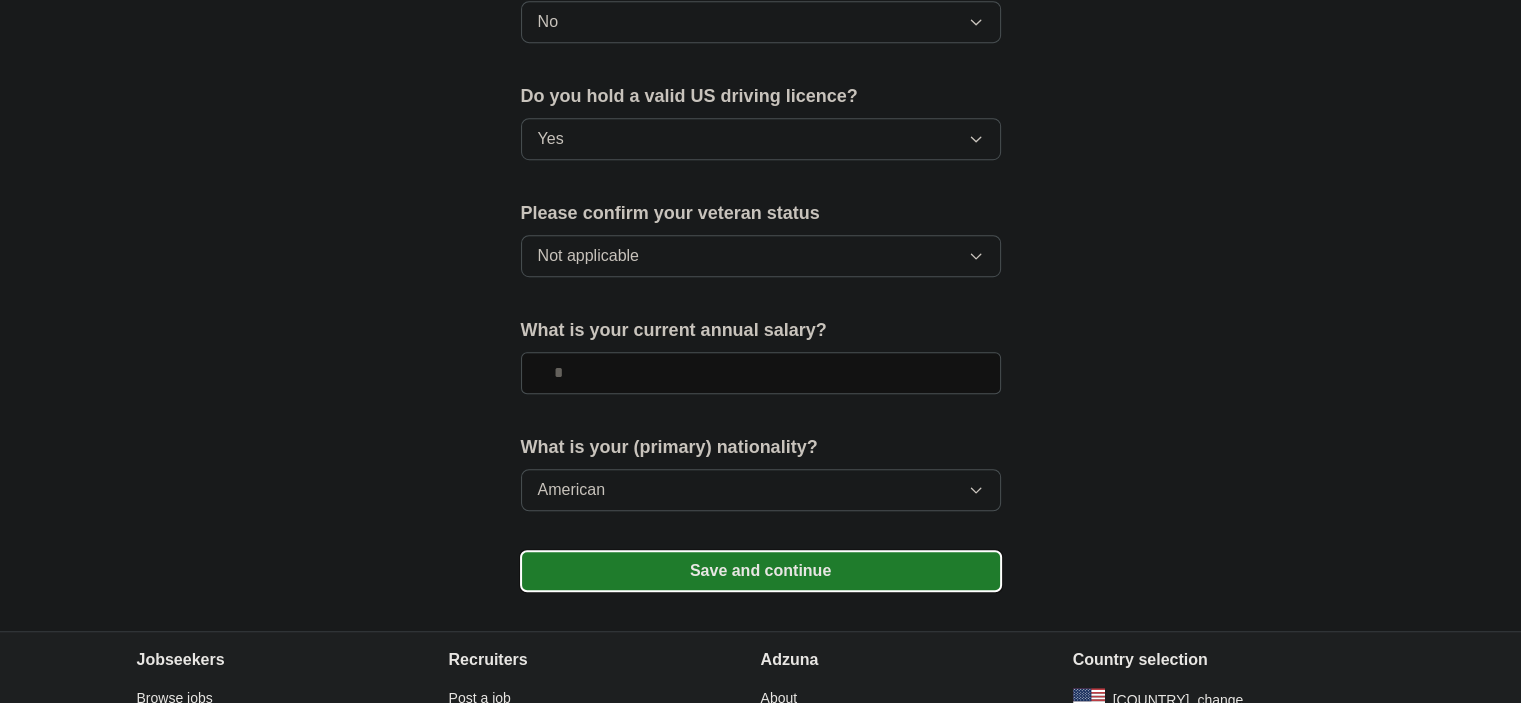 click on "Save and continue" at bounding box center [761, 571] 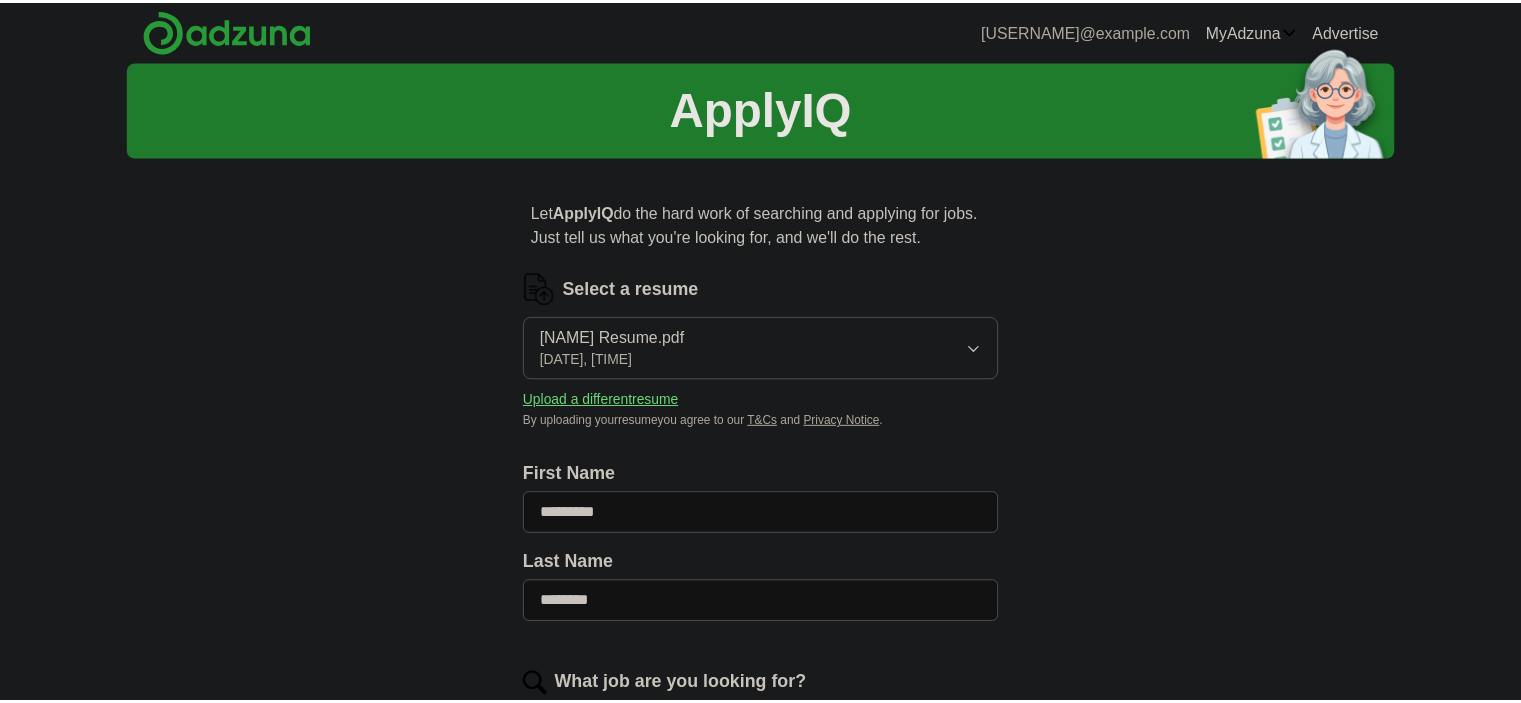 scroll, scrollTop: 0, scrollLeft: 0, axis: both 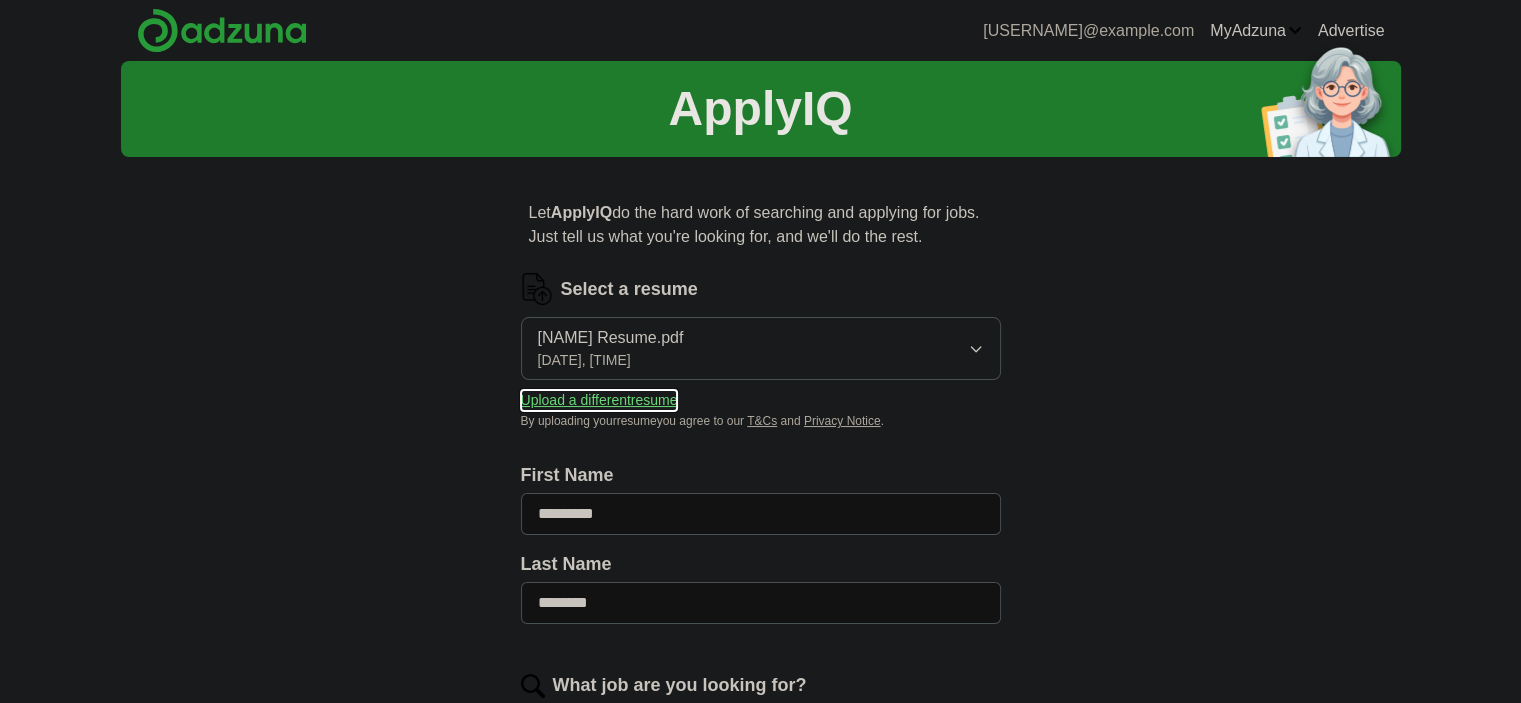 click on "Upload a different  resume" at bounding box center [599, 400] 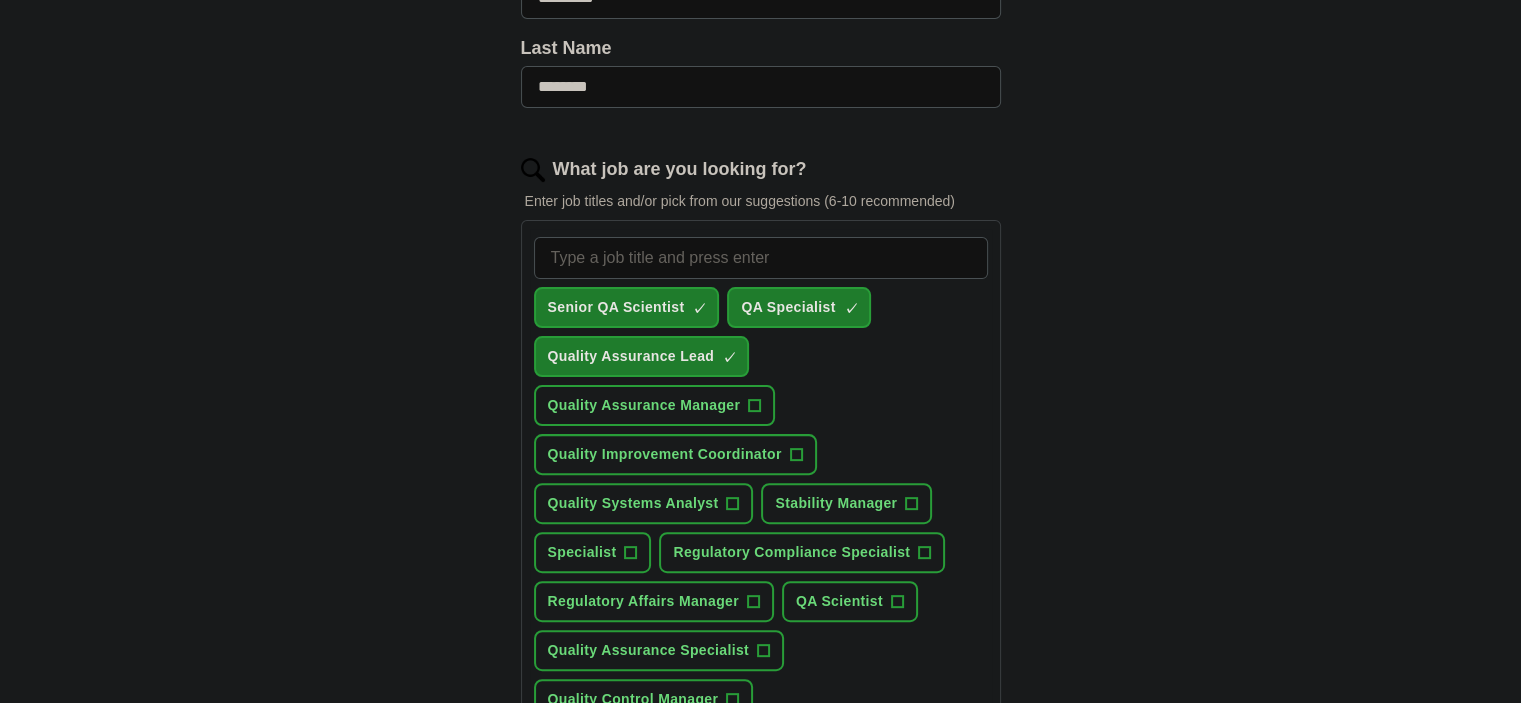 scroll, scrollTop: 1376, scrollLeft: 0, axis: vertical 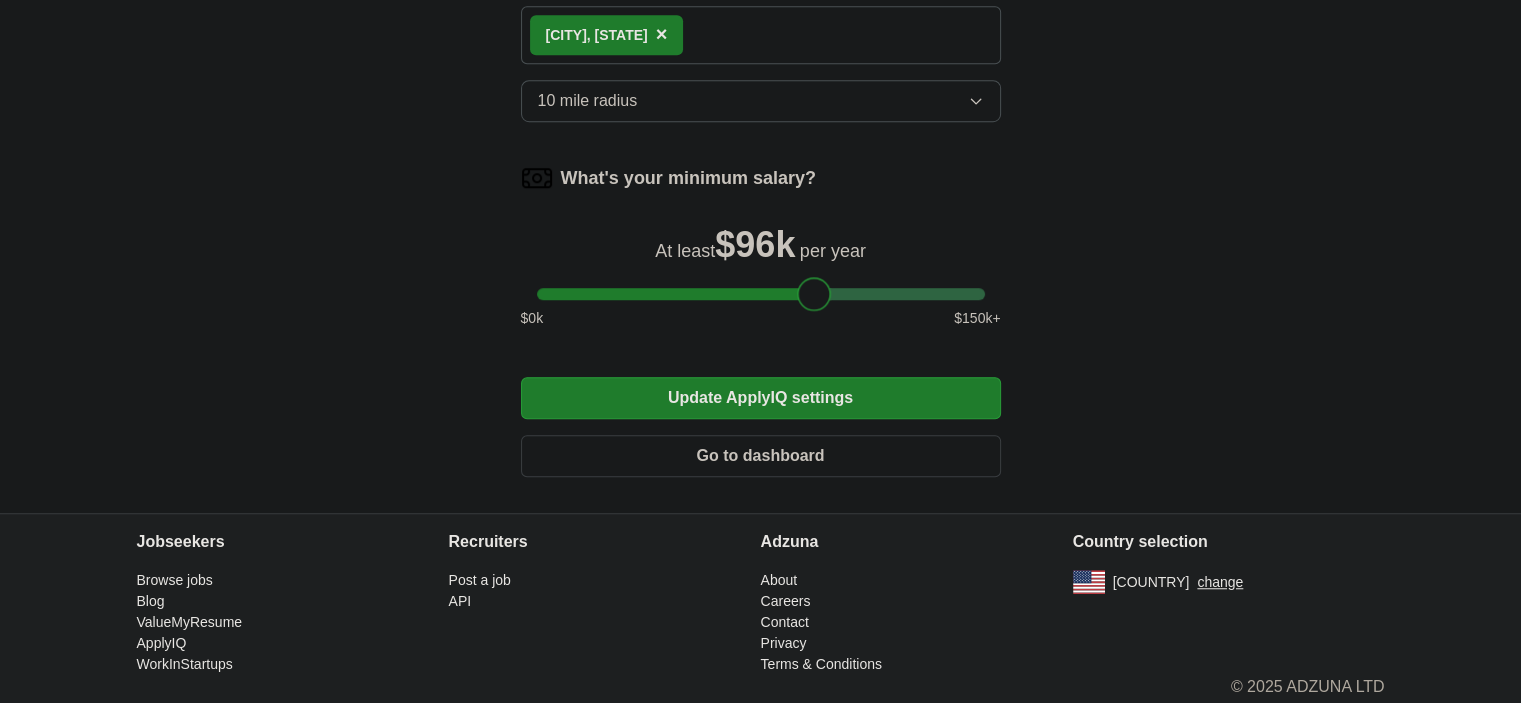 drag, startPoint x: 544, startPoint y: 286, endPoint x: 808, endPoint y: 294, distance: 264.1212 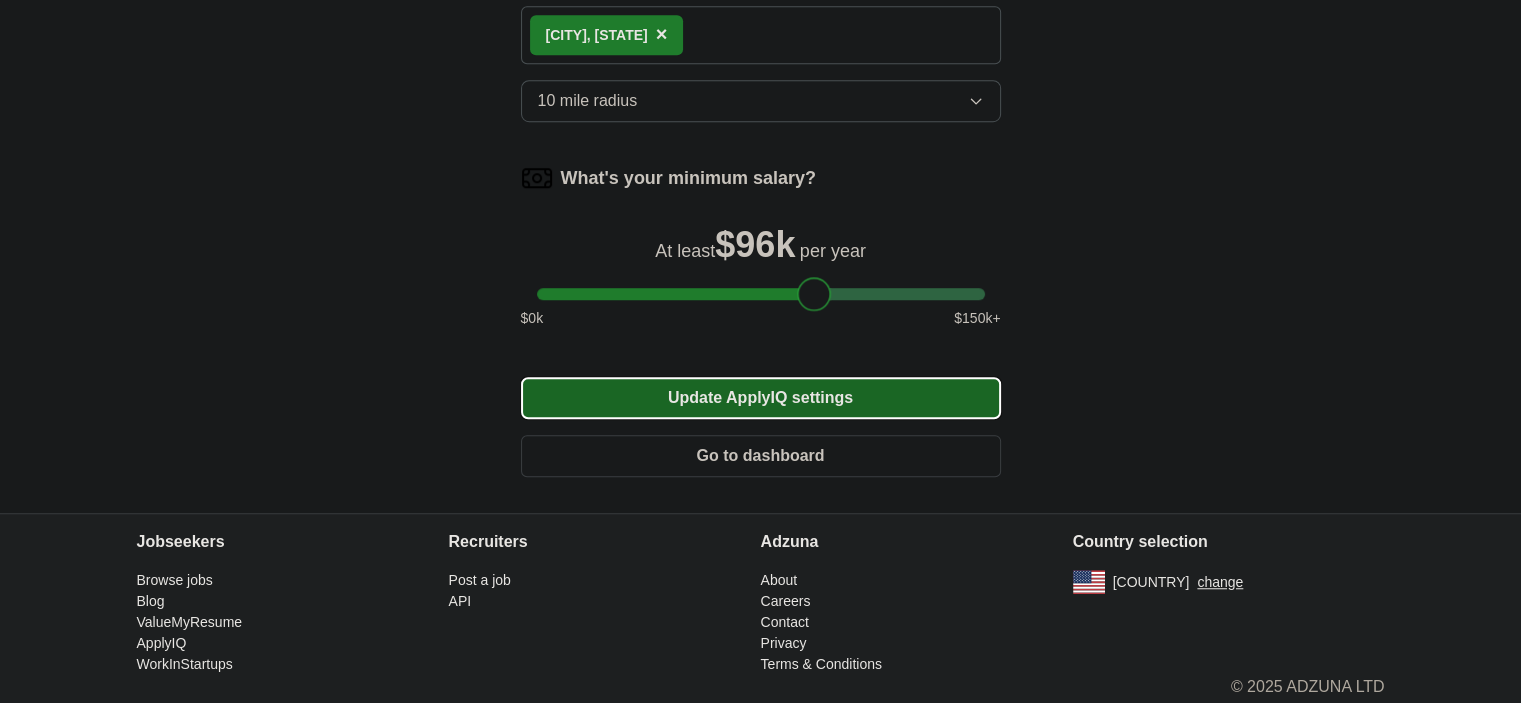 click on "Update ApplyIQ settings" at bounding box center [761, 398] 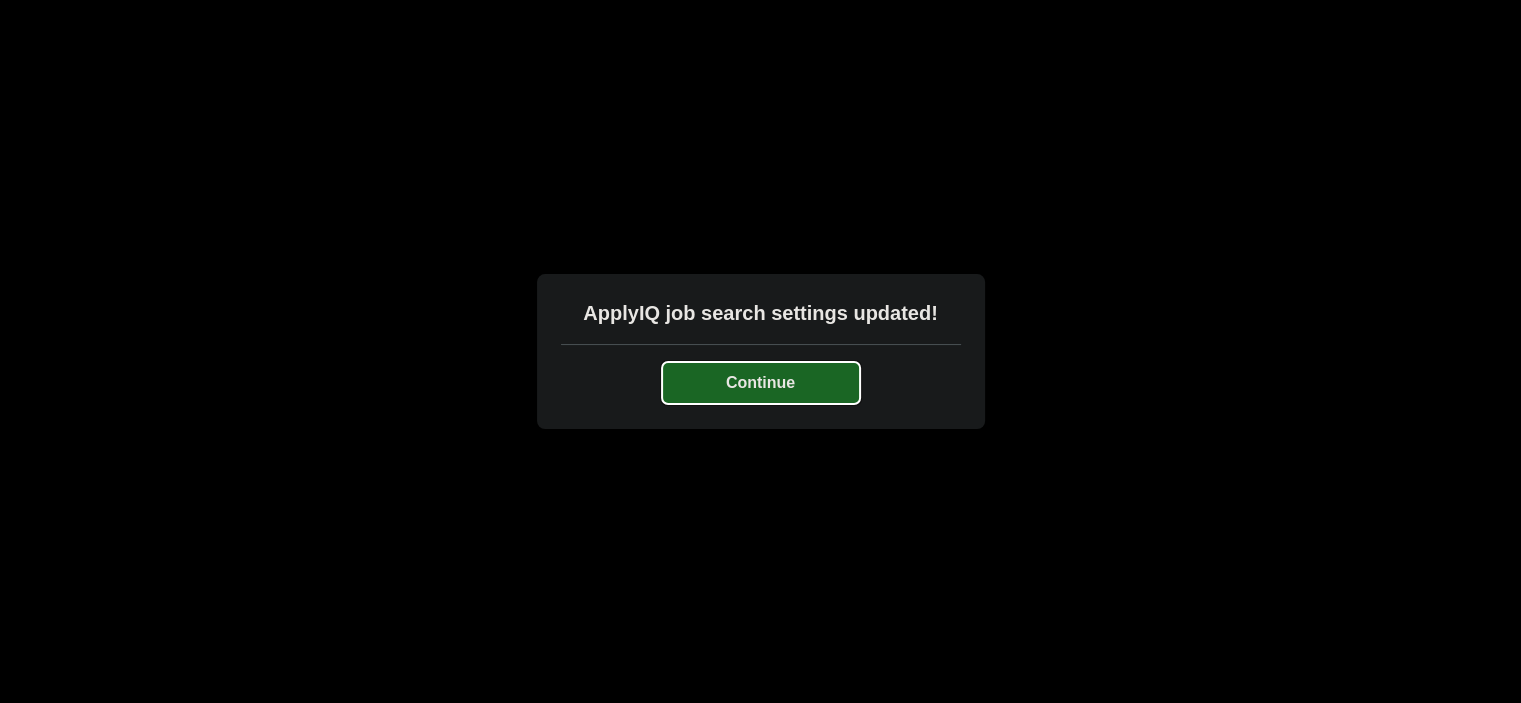 click on "Continue" at bounding box center [761, 383] 